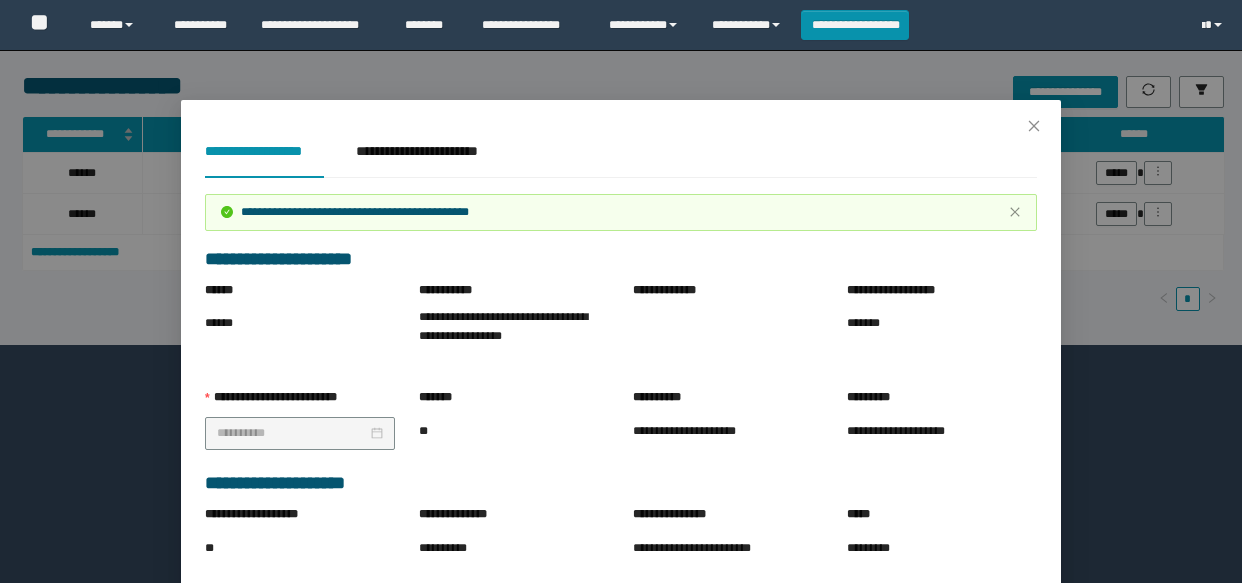 scroll, scrollTop: 0, scrollLeft: 0, axis: both 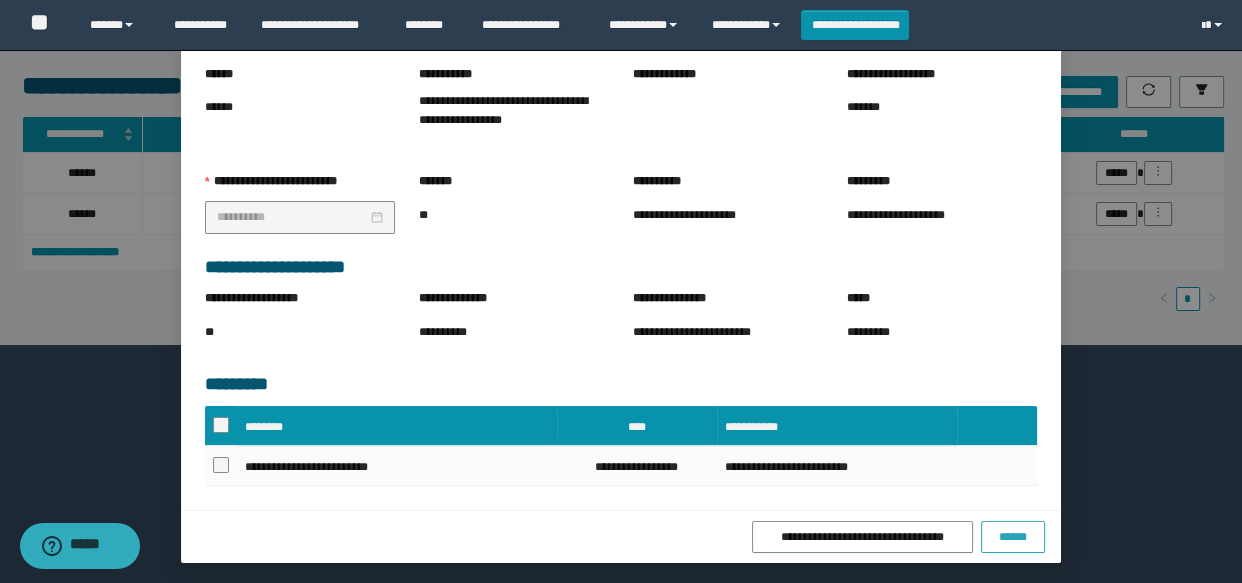 click on "******" at bounding box center (1013, 537) 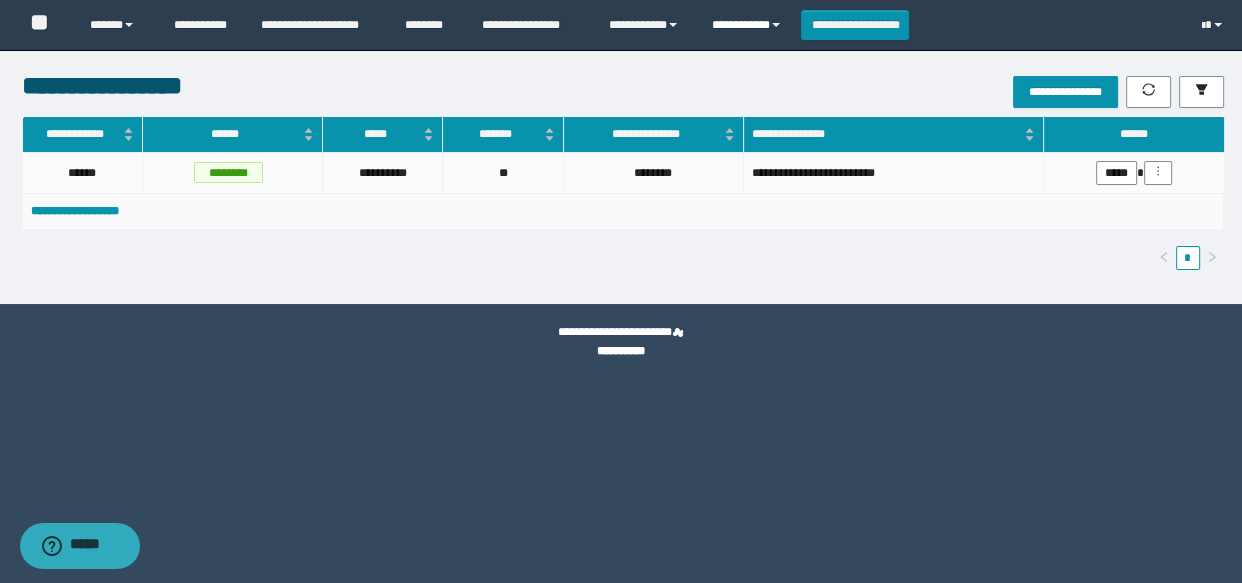 click on "**********" at bounding box center [749, 25] 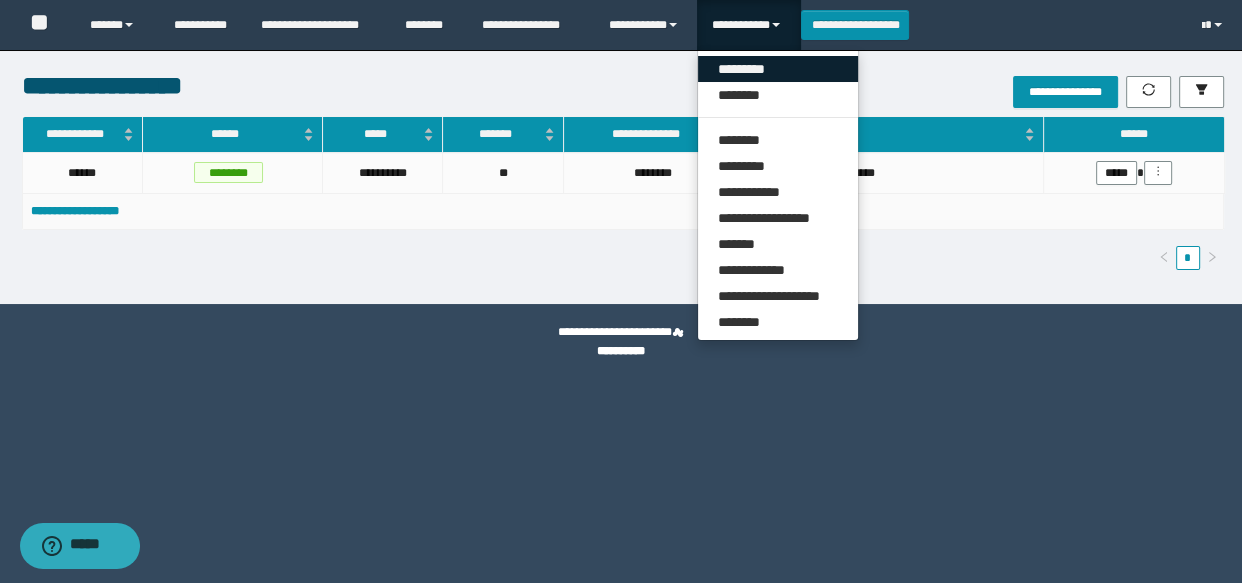 click on "*********" at bounding box center (778, 69) 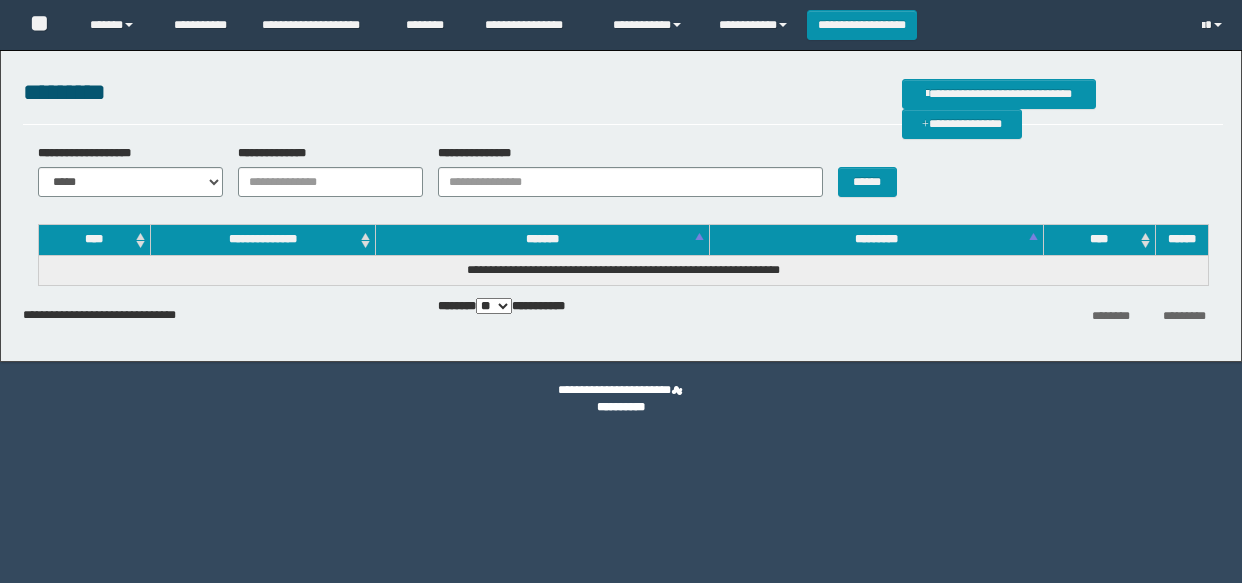 scroll, scrollTop: 0, scrollLeft: 0, axis: both 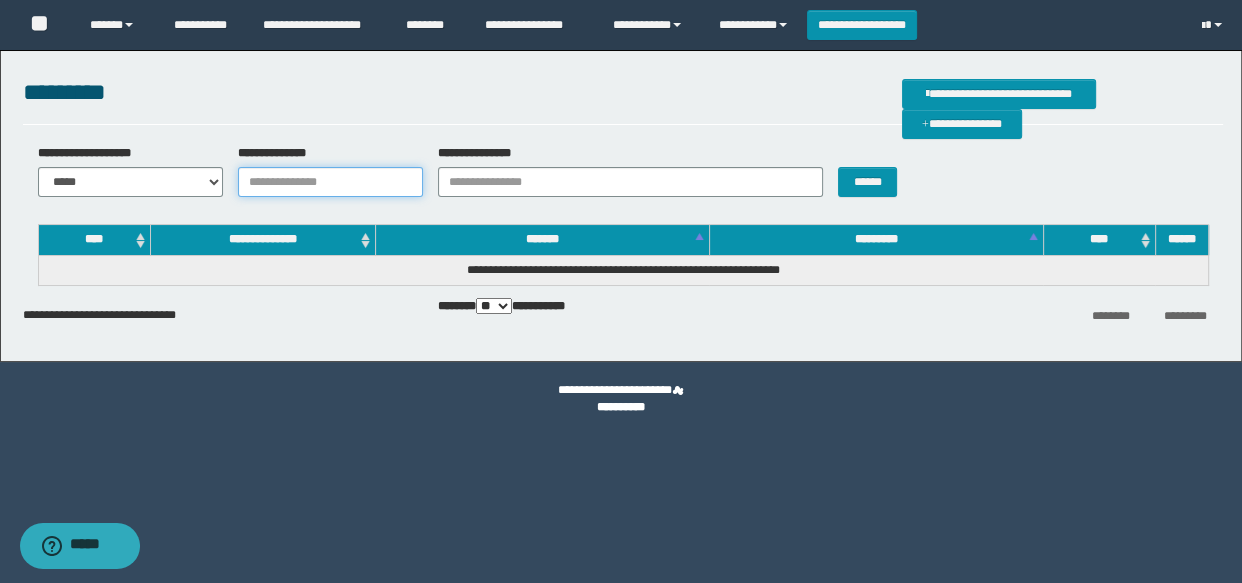click on "**********" at bounding box center (330, 182) 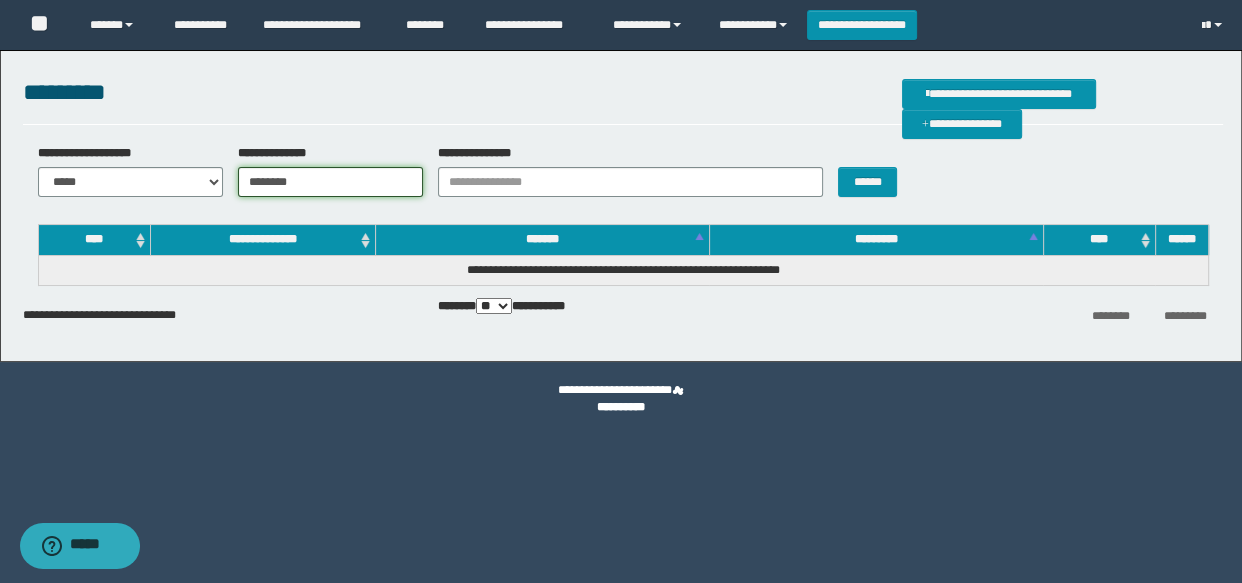type on "********" 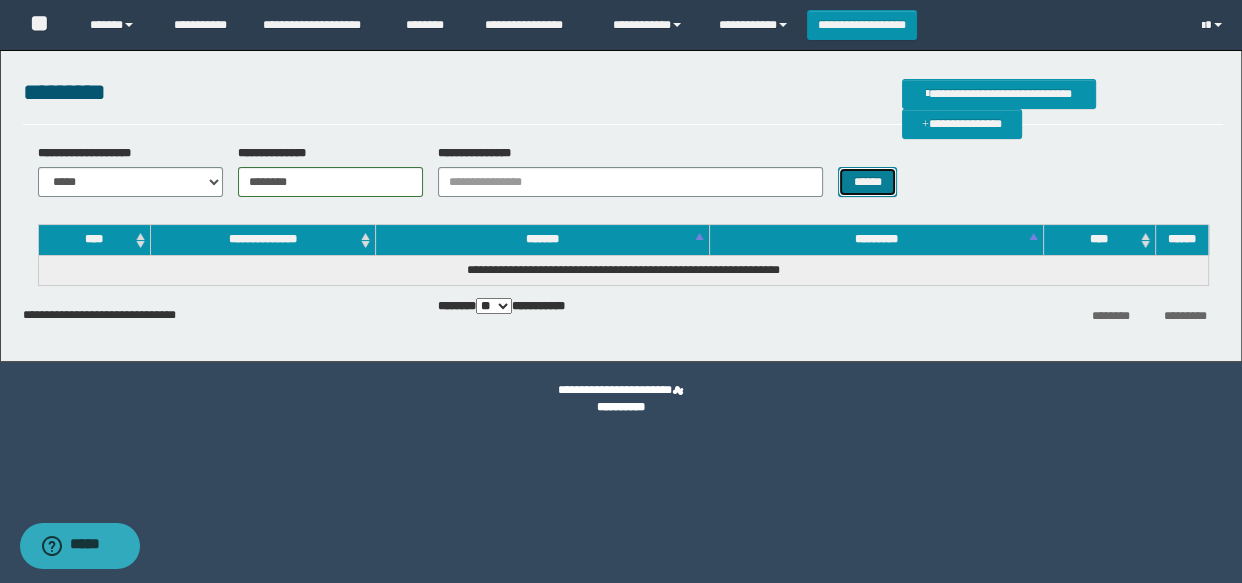 click on "******" at bounding box center [867, 182] 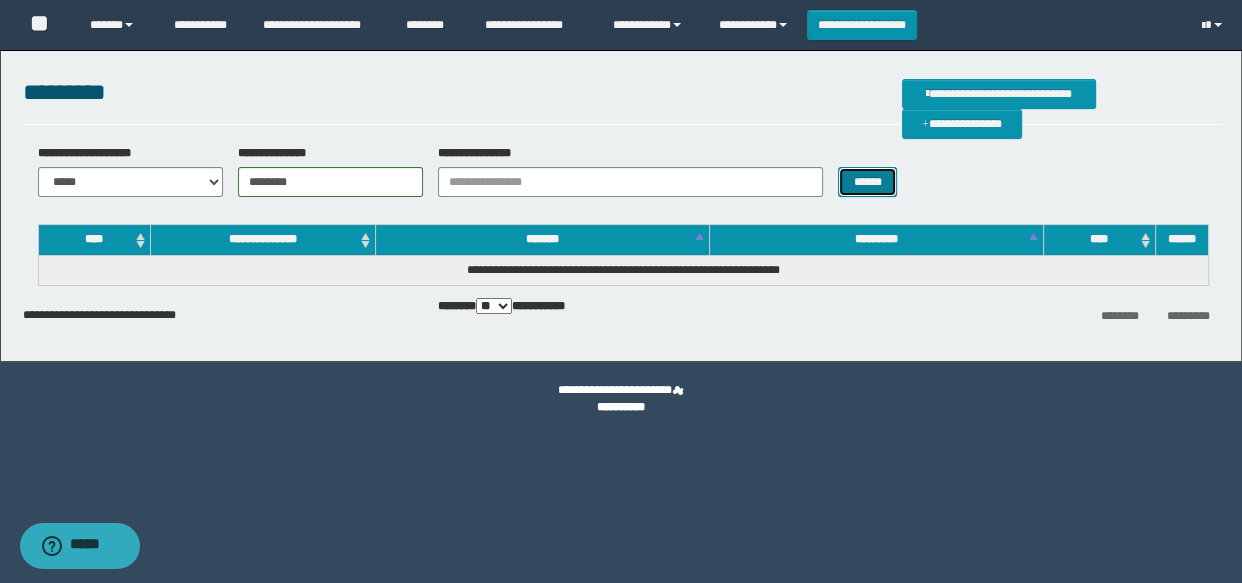 click on "******" at bounding box center (867, 182) 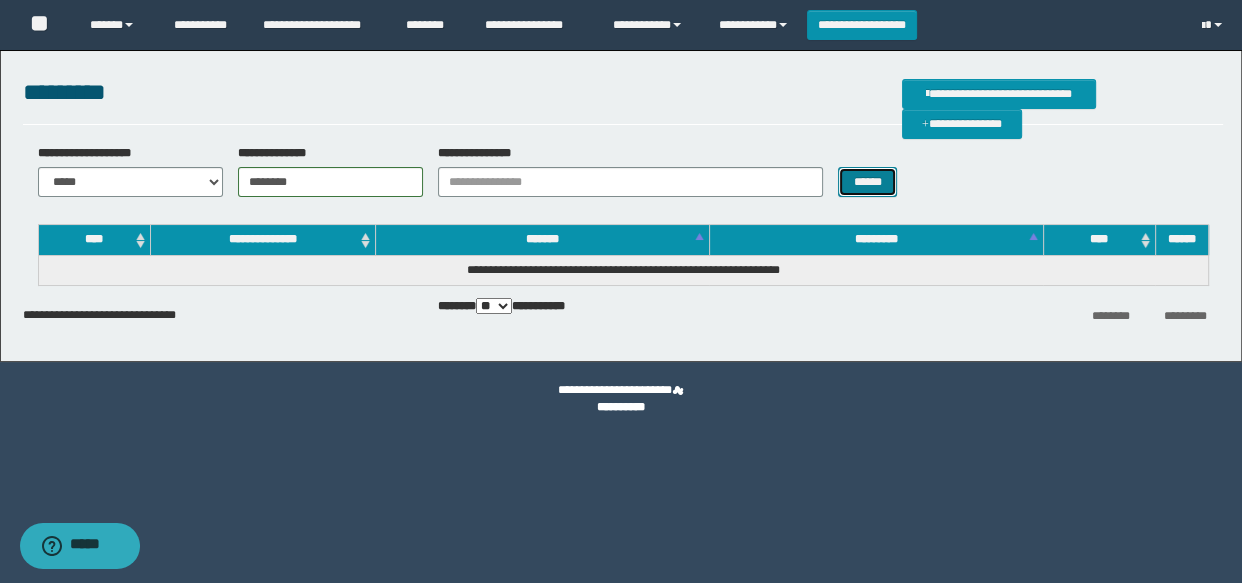 click on "******" at bounding box center [867, 182] 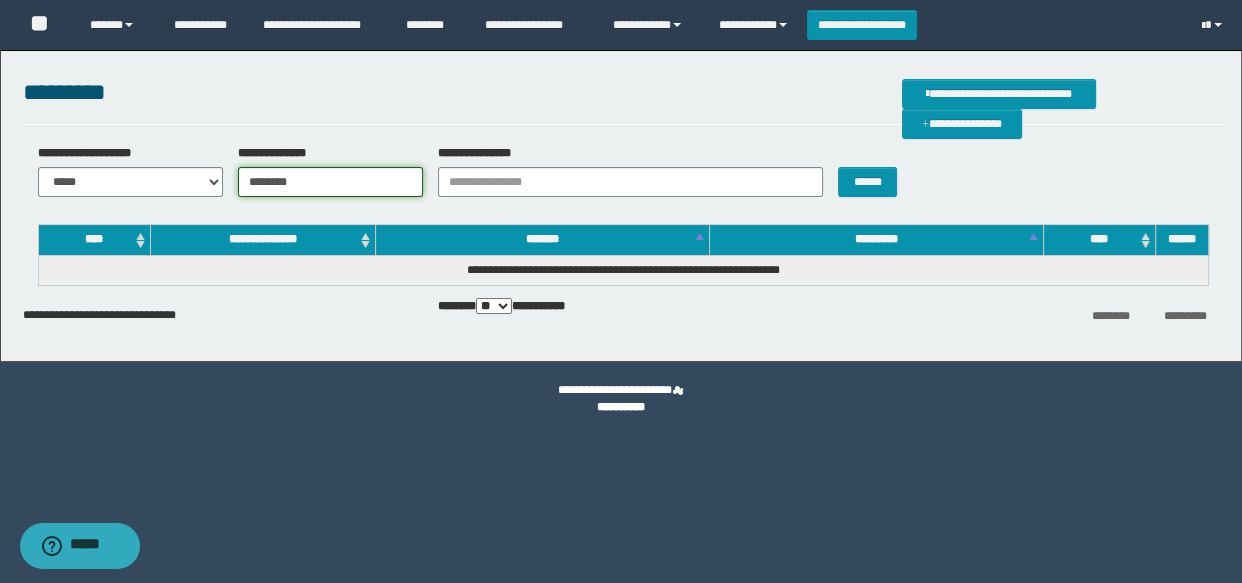 drag, startPoint x: 333, startPoint y: 186, endPoint x: 225, endPoint y: 186, distance: 108 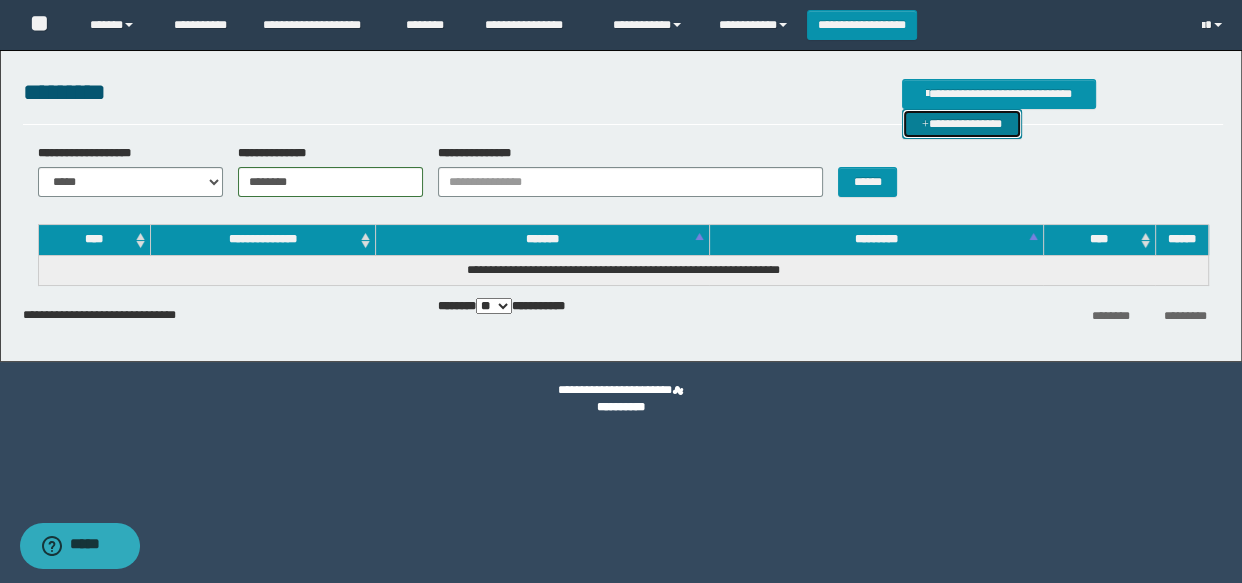 click on "**********" at bounding box center (962, 124) 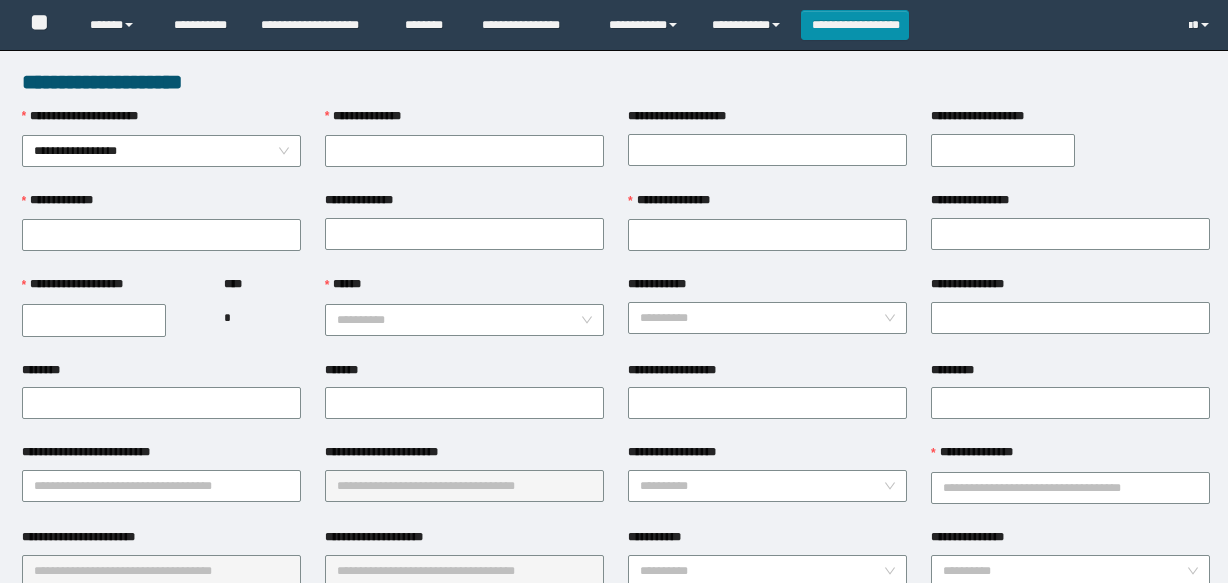 scroll, scrollTop: 0, scrollLeft: 0, axis: both 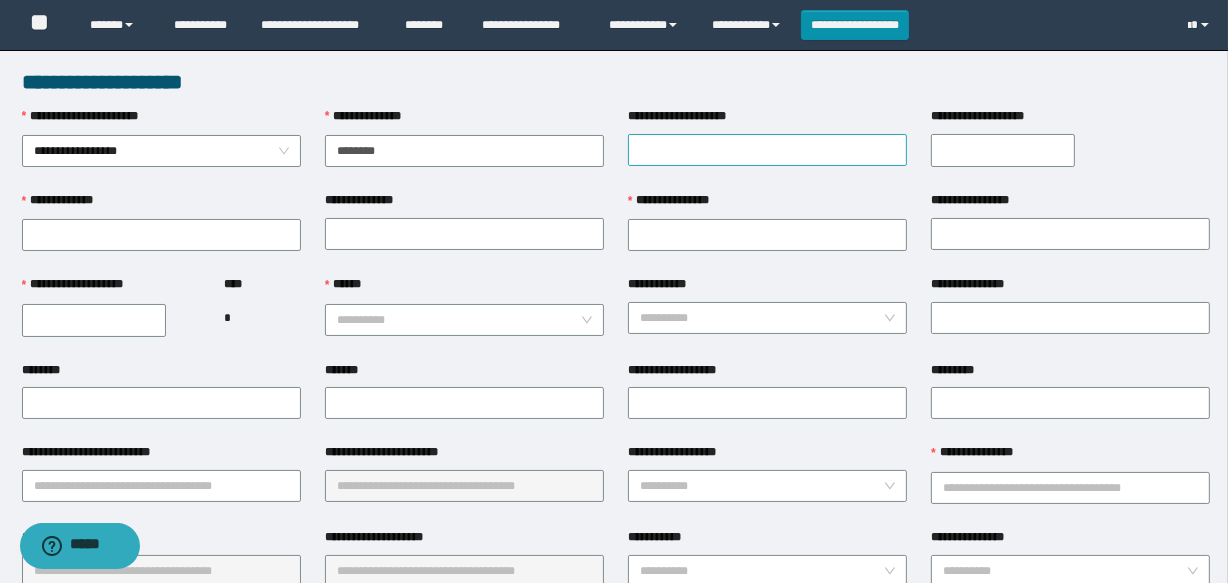 type on "********" 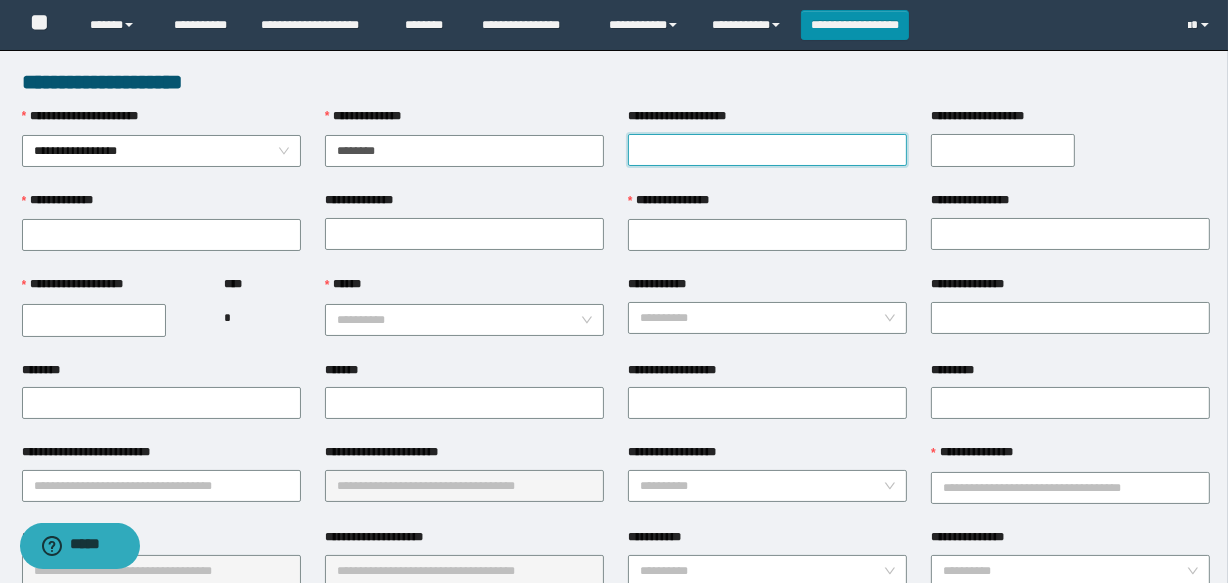 click on "**********" at bounding box center [767, 150] 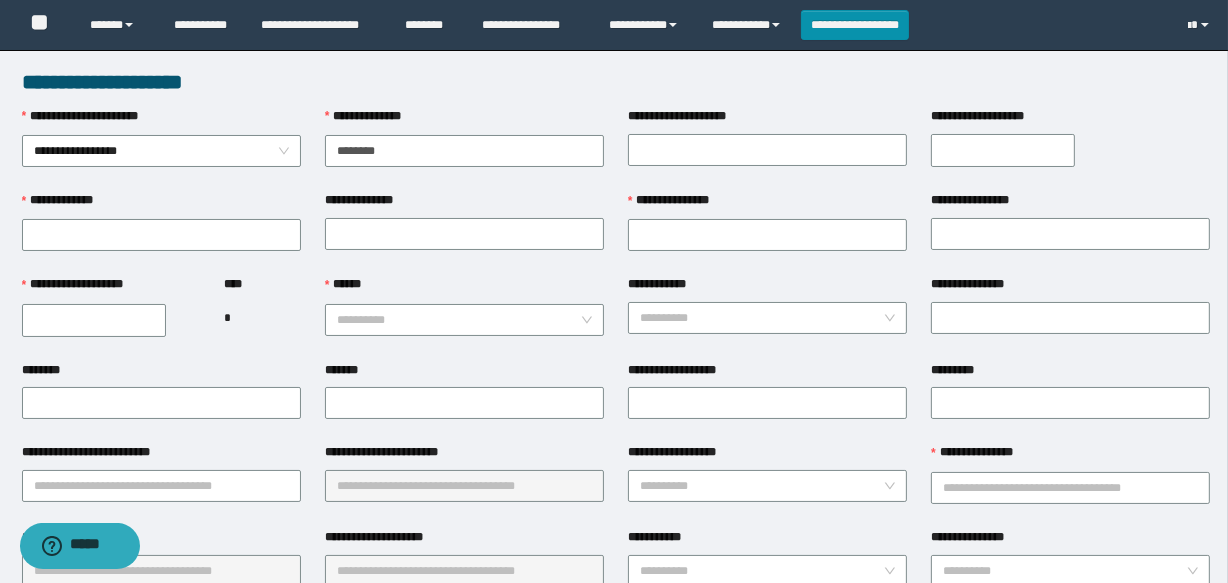 click on "**********" at bounding box center (1003, 150) 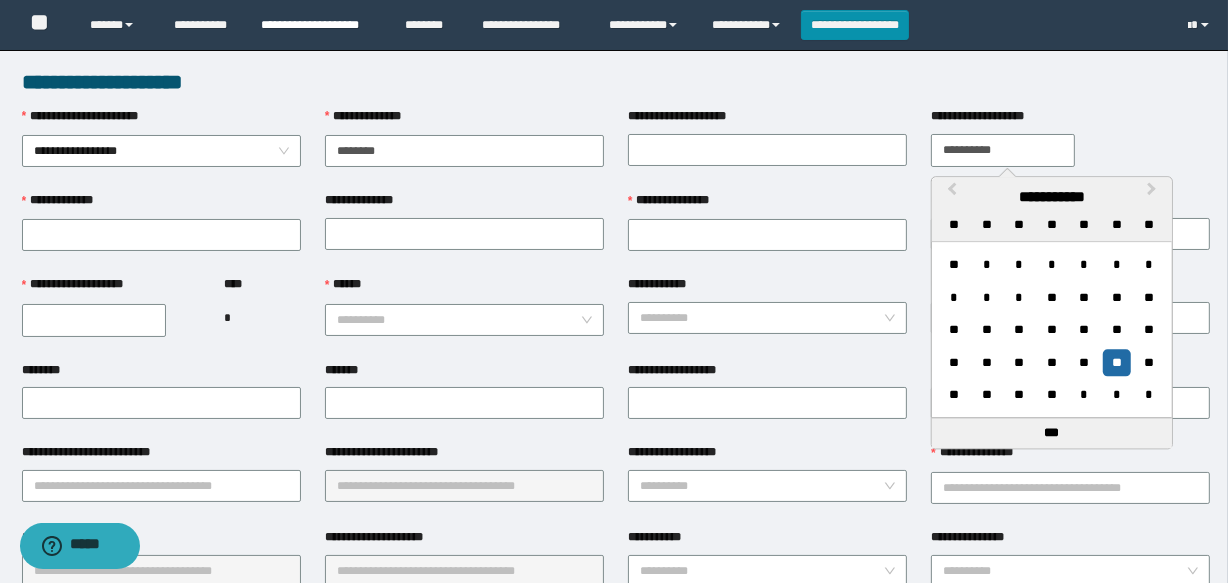 type on "**********" 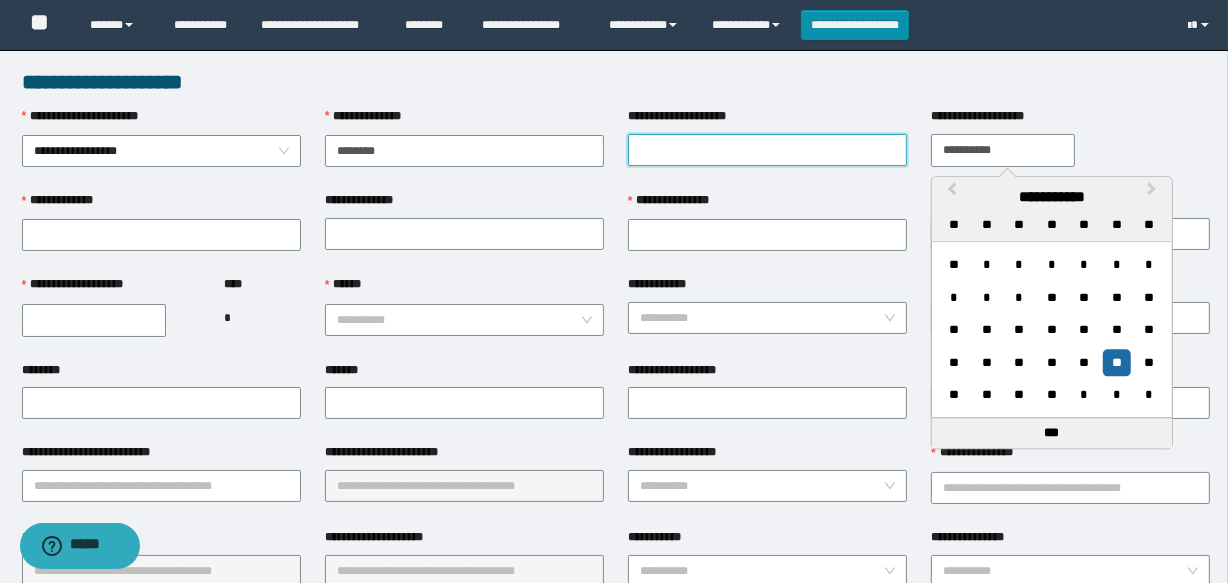 click on "**********" at bounding box center (767, 150) 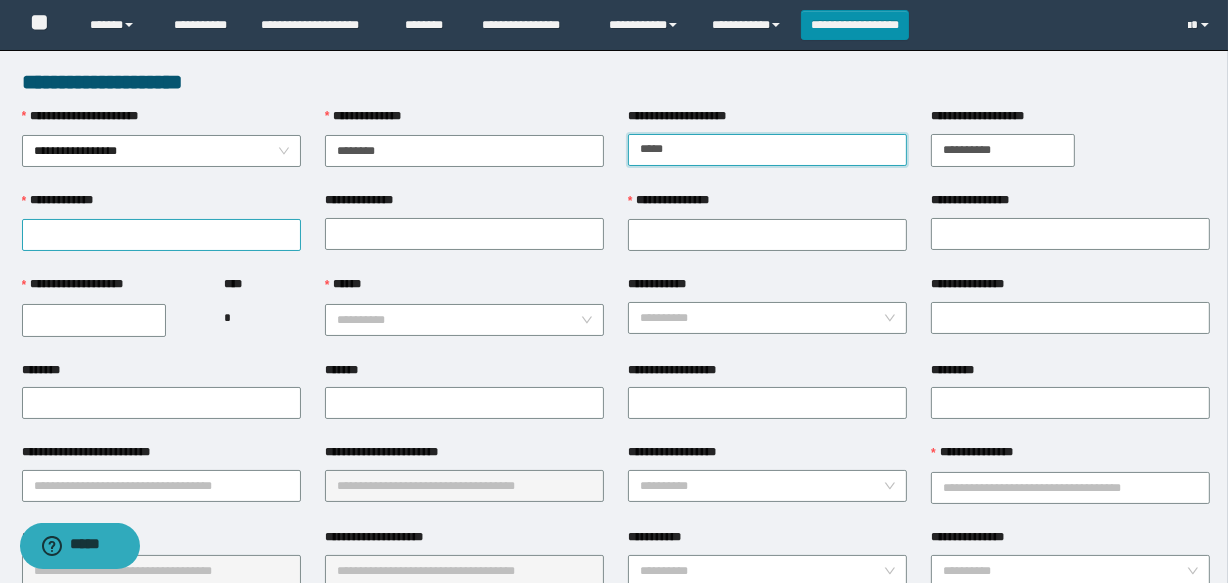 type on "*****" 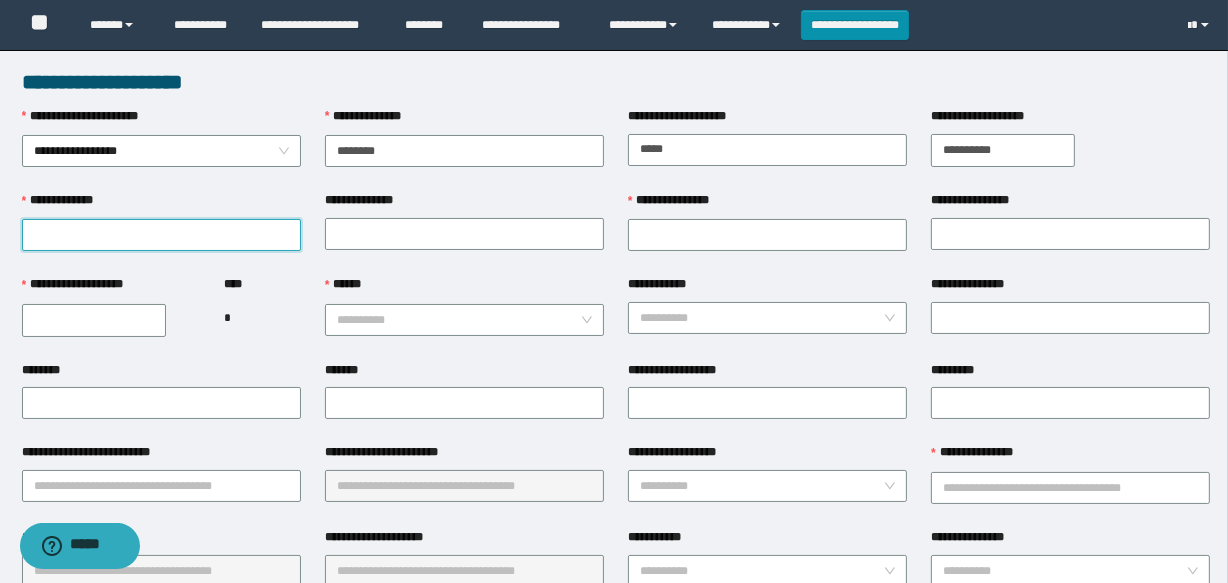click on "**********" at bounding box center [161, 235] 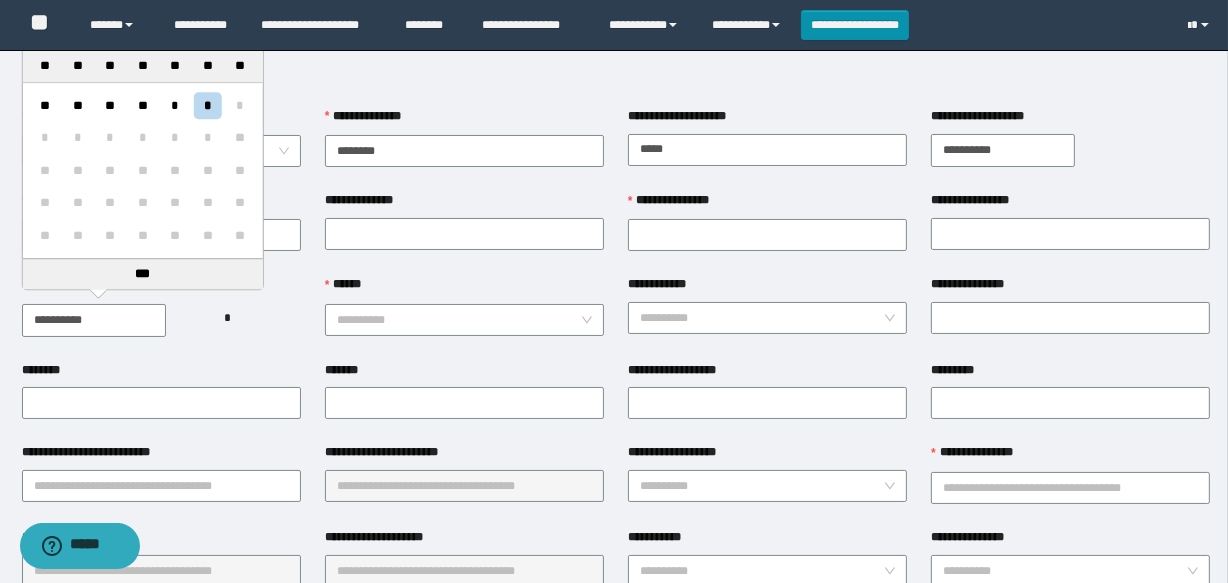 click on "**********" at bounding box center [94, 320] 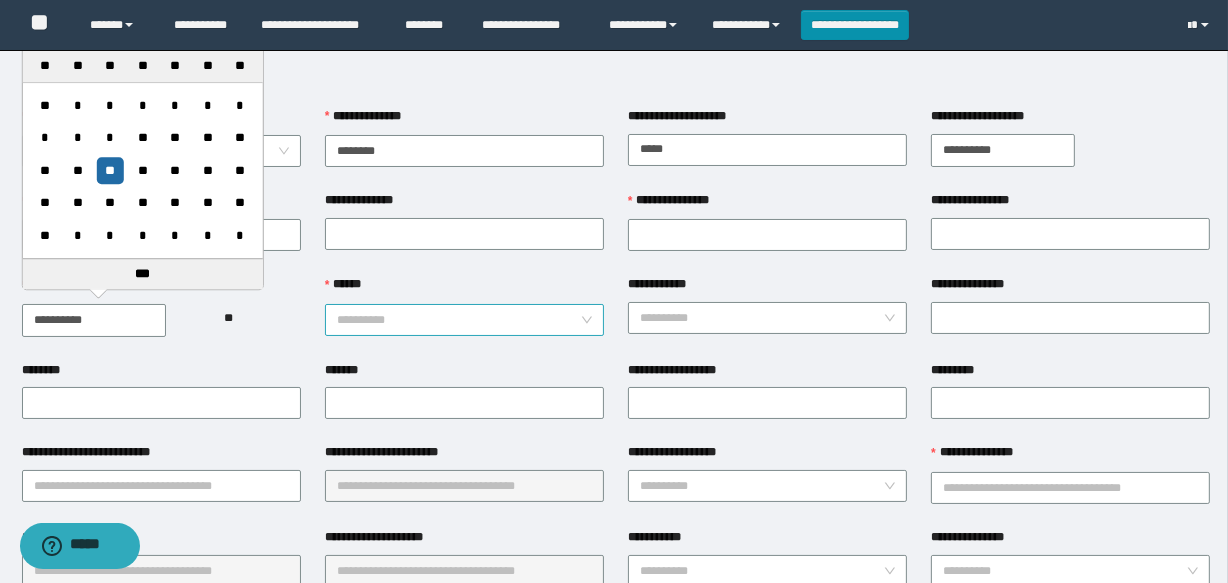 type on "**********" 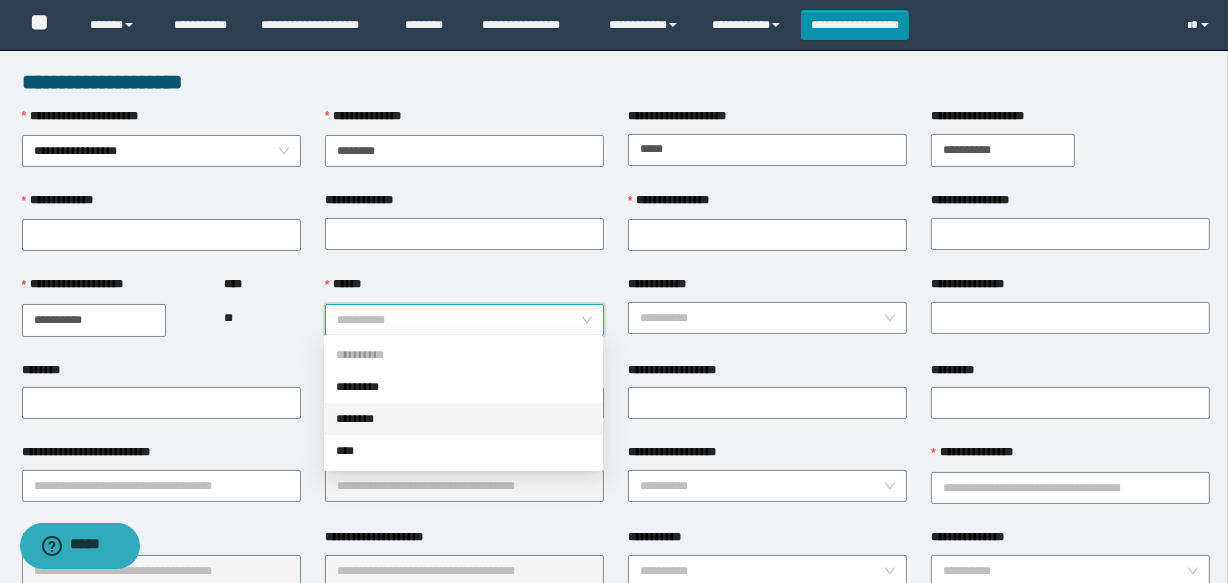 click on "********" at bounding box center [463, 419] 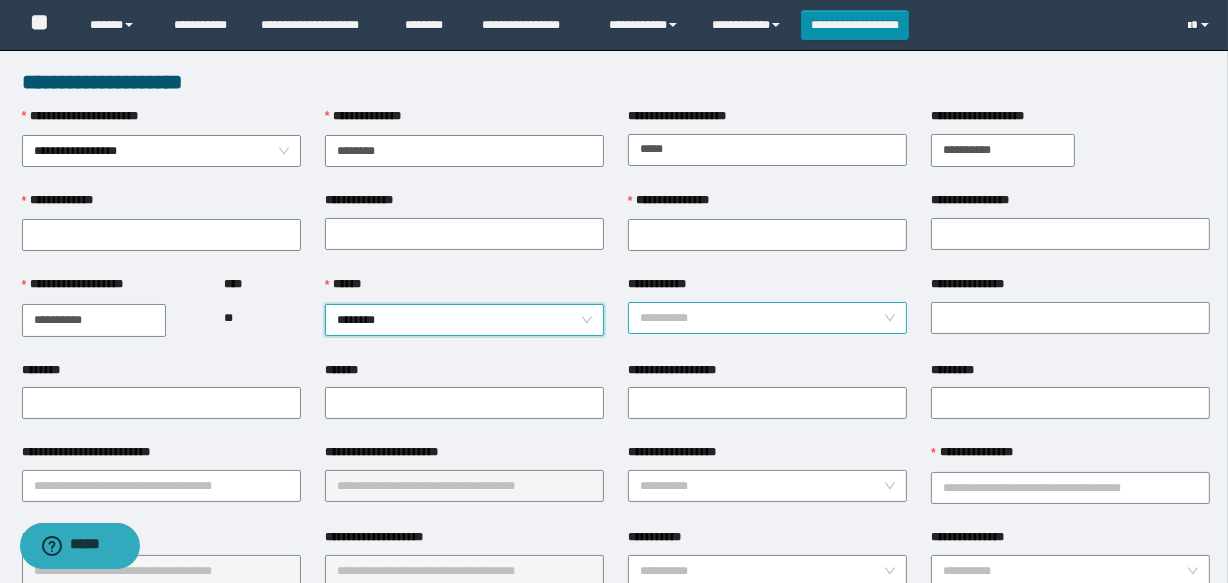 click on "**********" at bounding box center [761, 318] 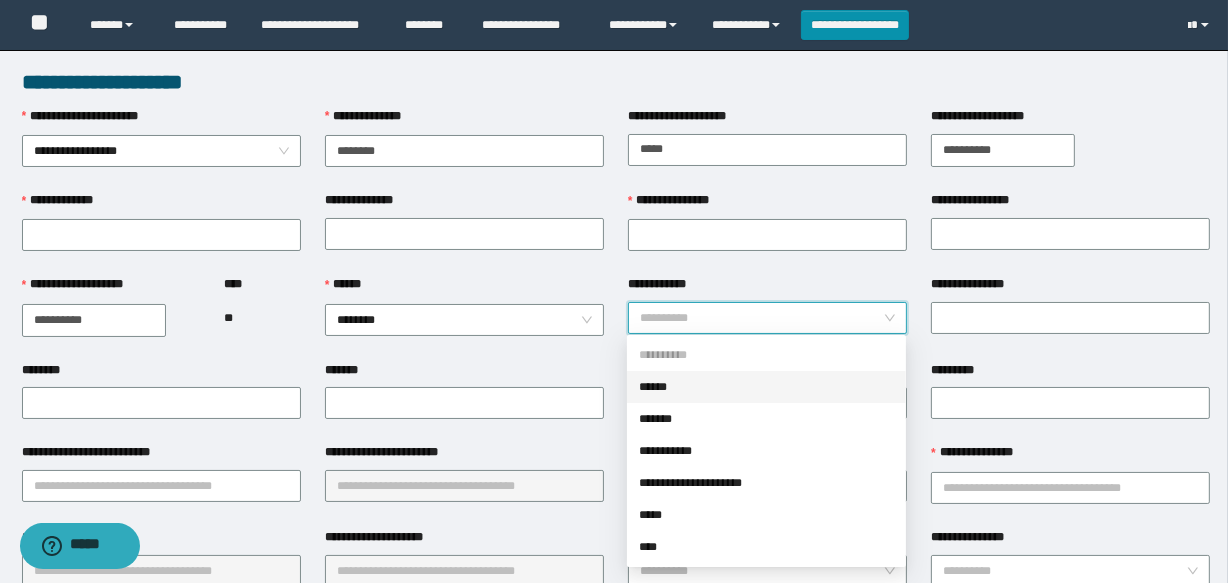 drag, startPoint x: 680, startPoint y: 384, endPoint x: 700, endPoint y: 380, distance: 20.396078 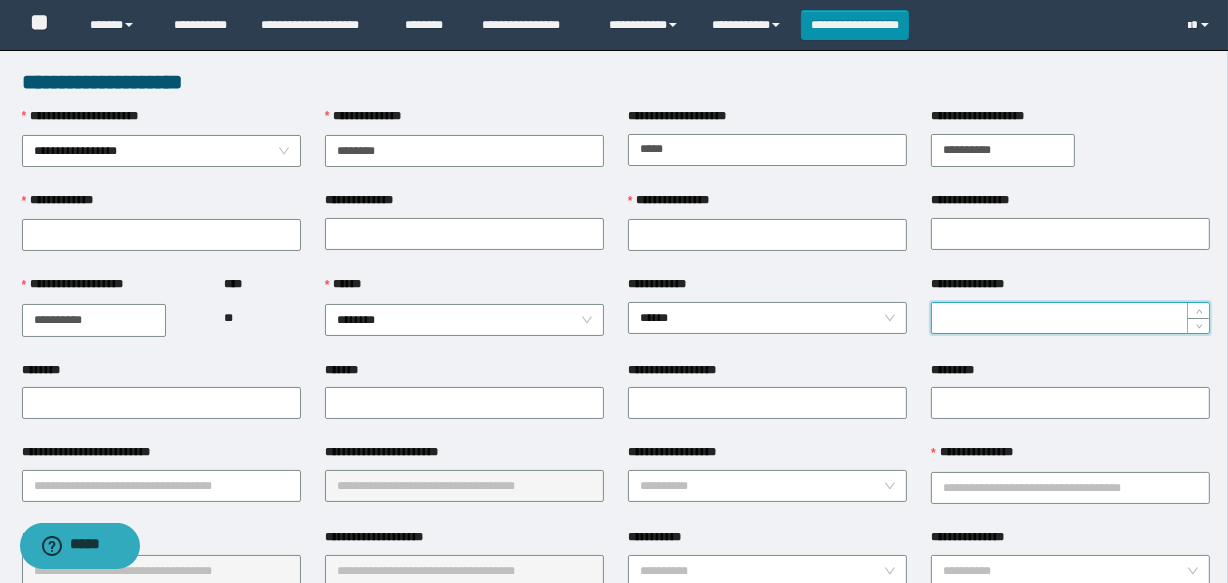 click on "**********" at bounding box center [1070, 318] 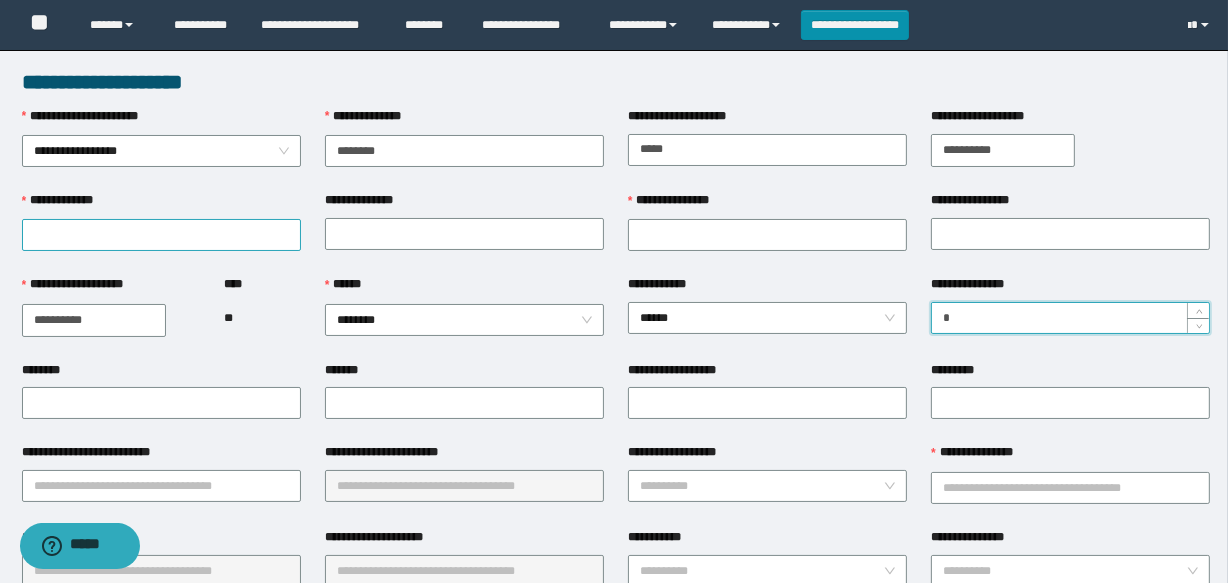 type on "*" 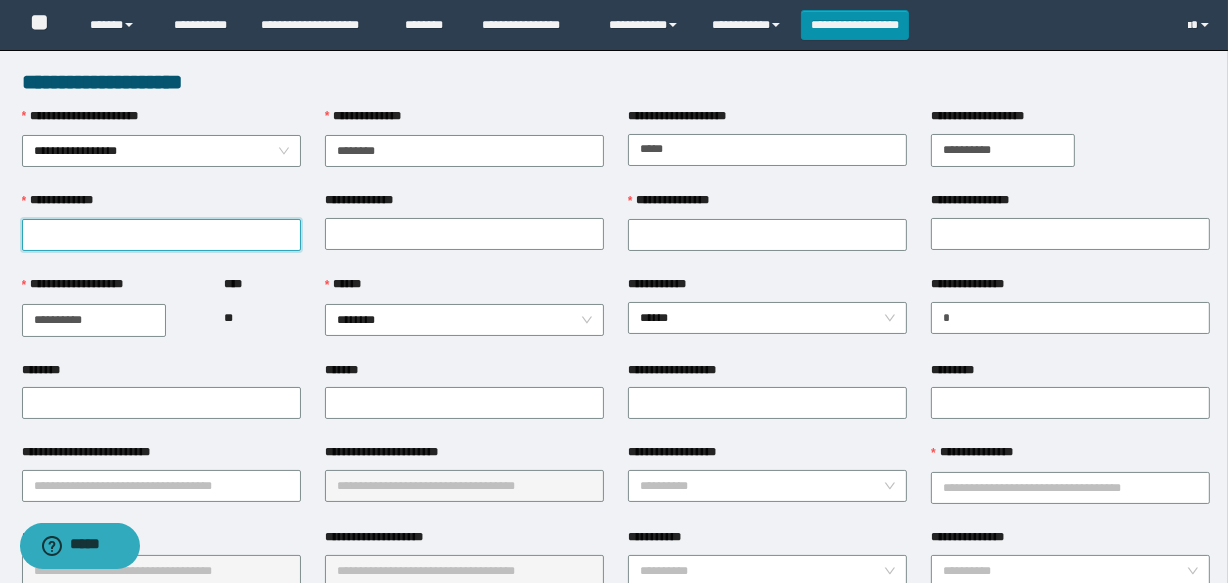 click on "**********" at bounding box center (161, 235) 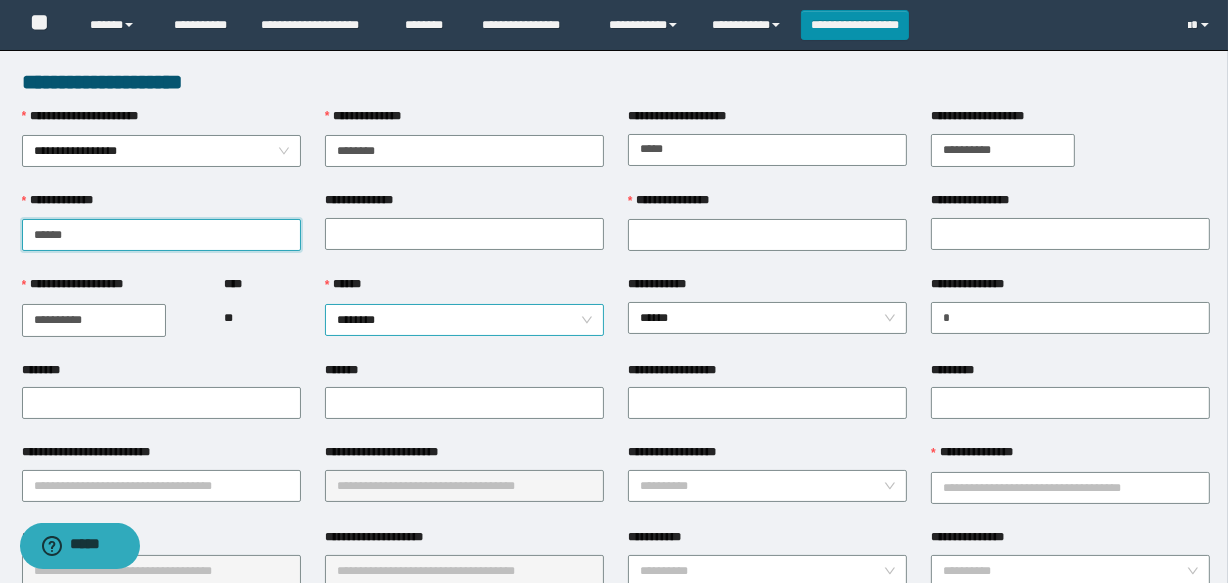 type on "******" 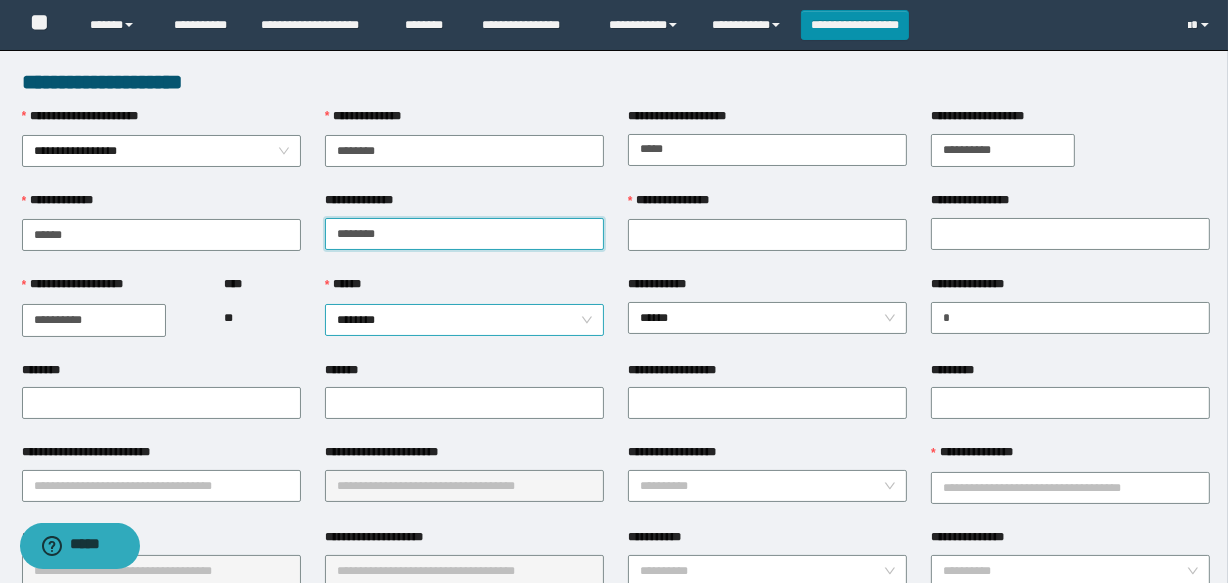type on "********" 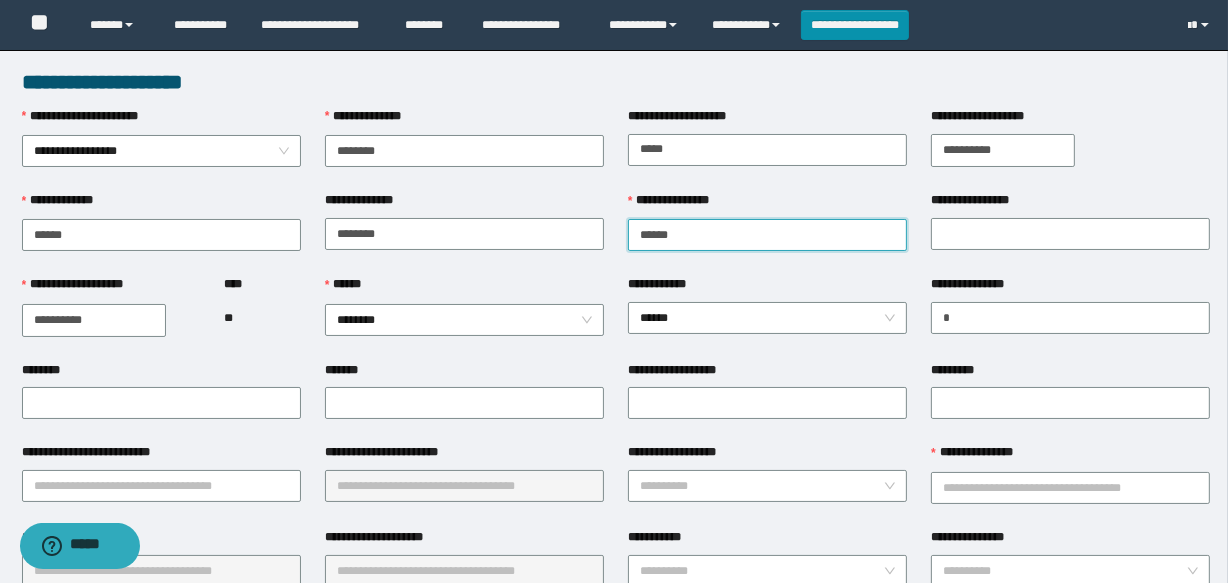 type on "*******" 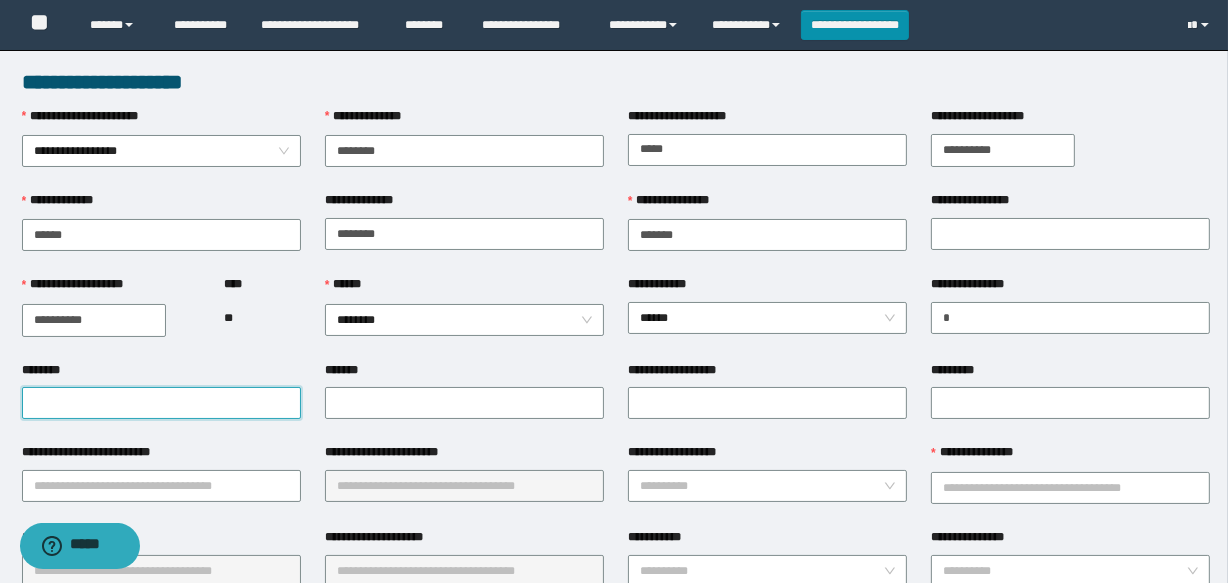 click on "********" at bounding box center (161, 403) 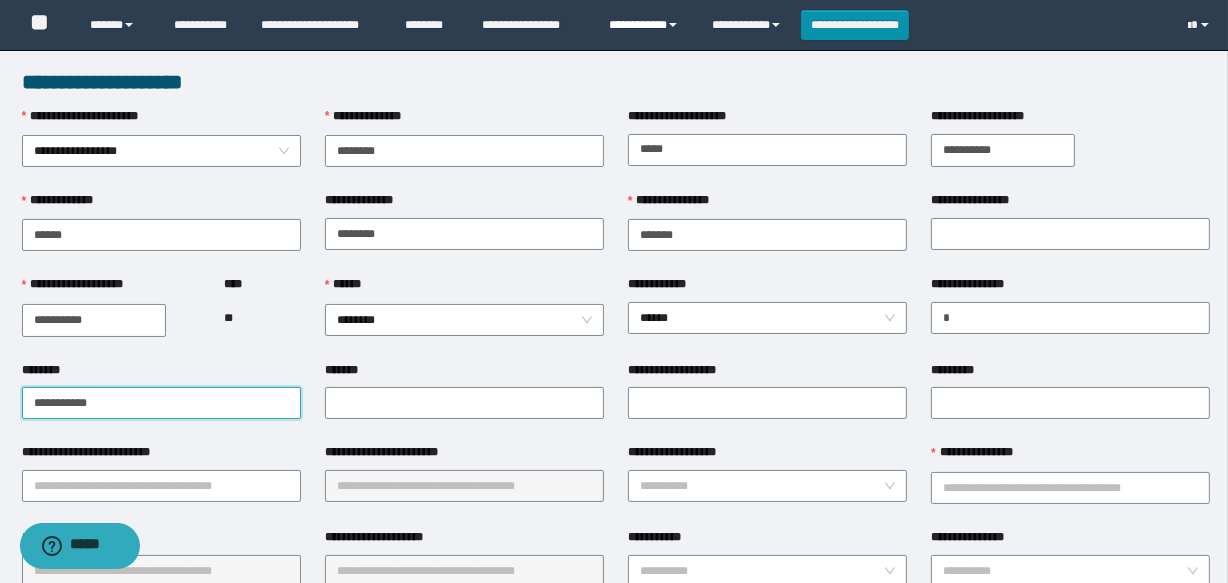 type on "**********" 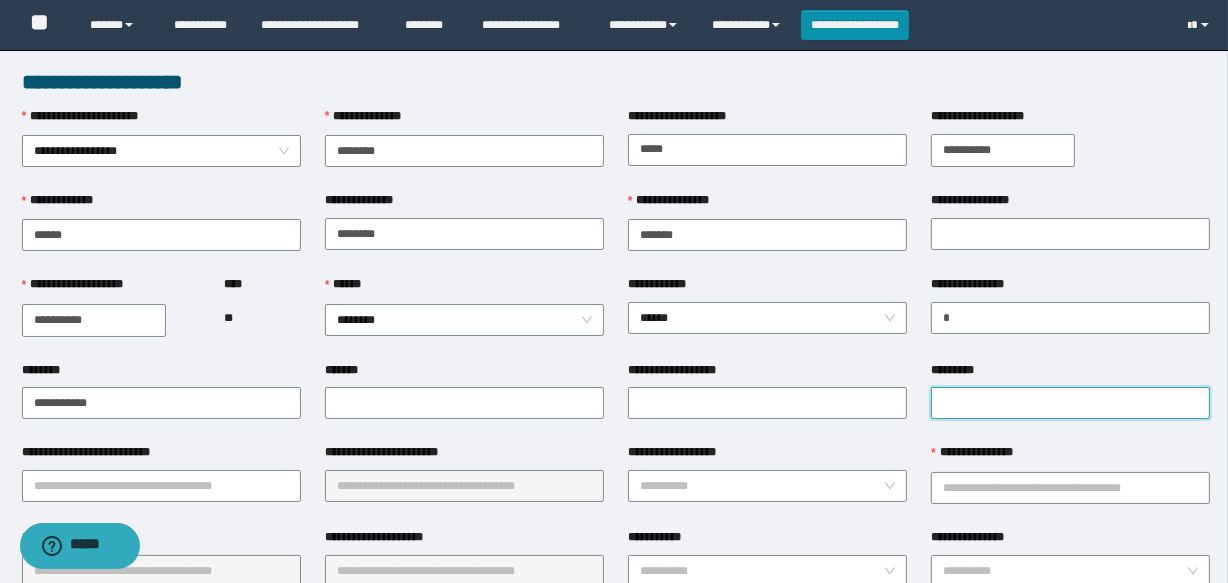 click on "*********" at bounding box center [1070, 403] 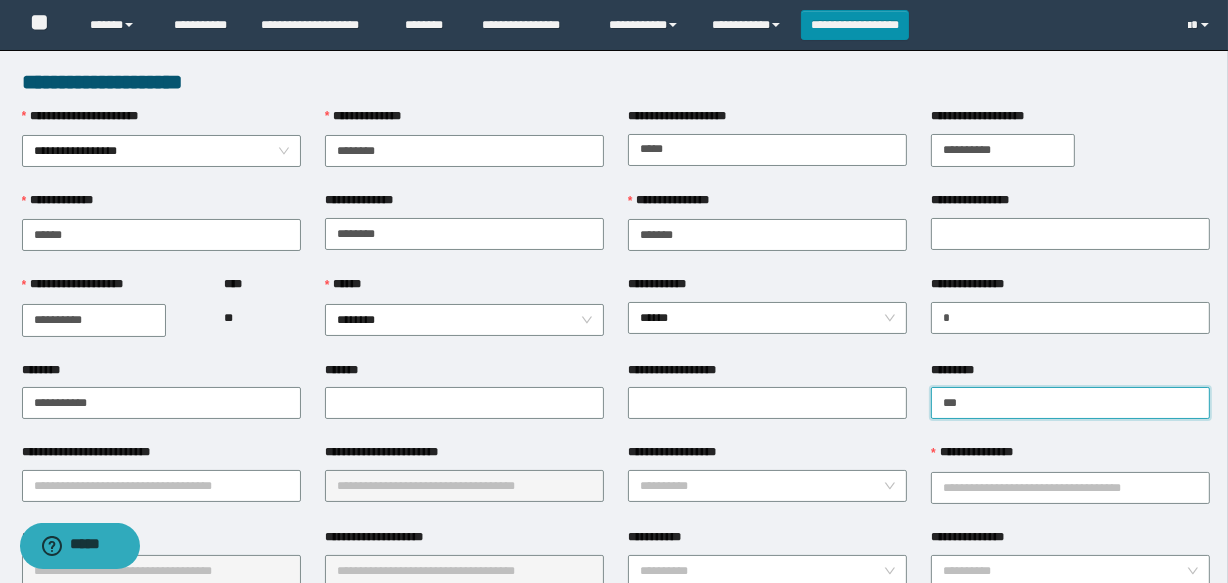 type on "*********" 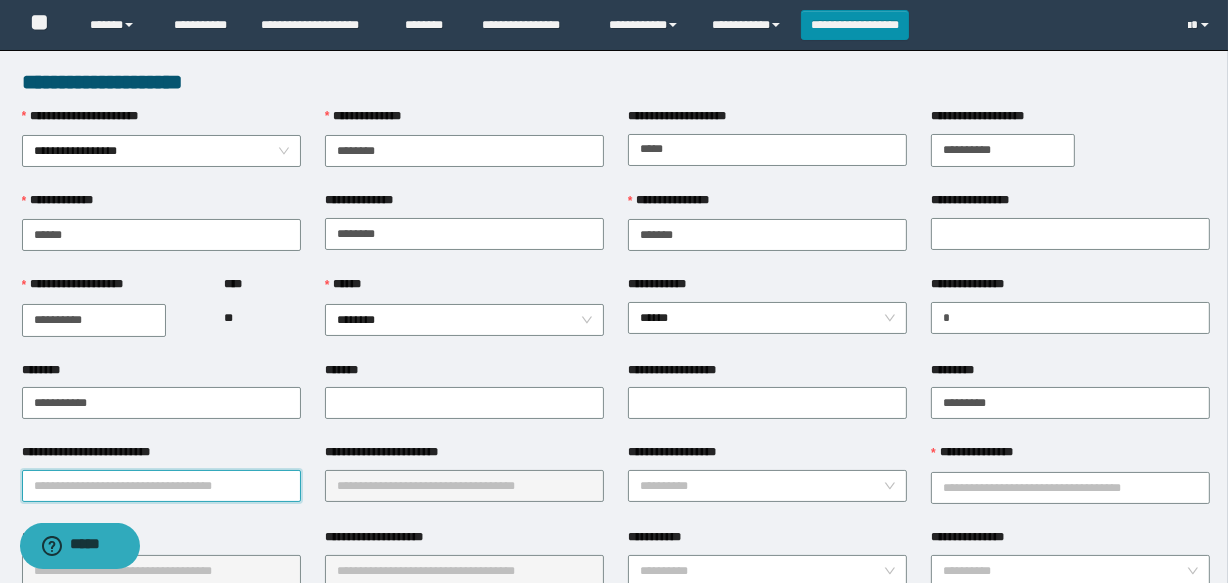 click on "**********" at bounding box center (161, 486) 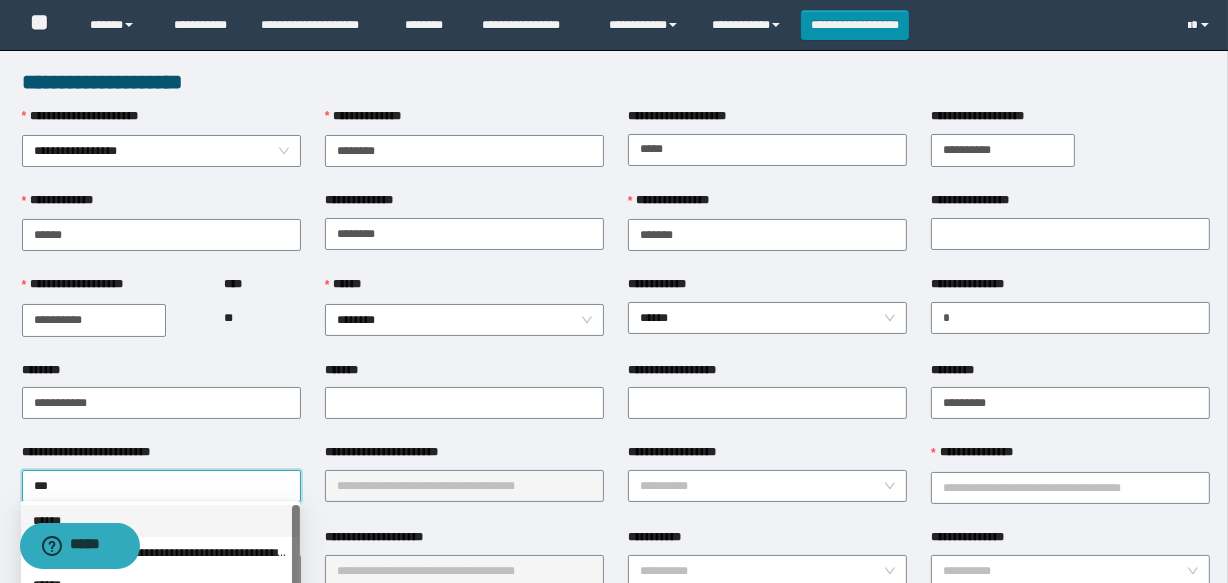 type on "****" 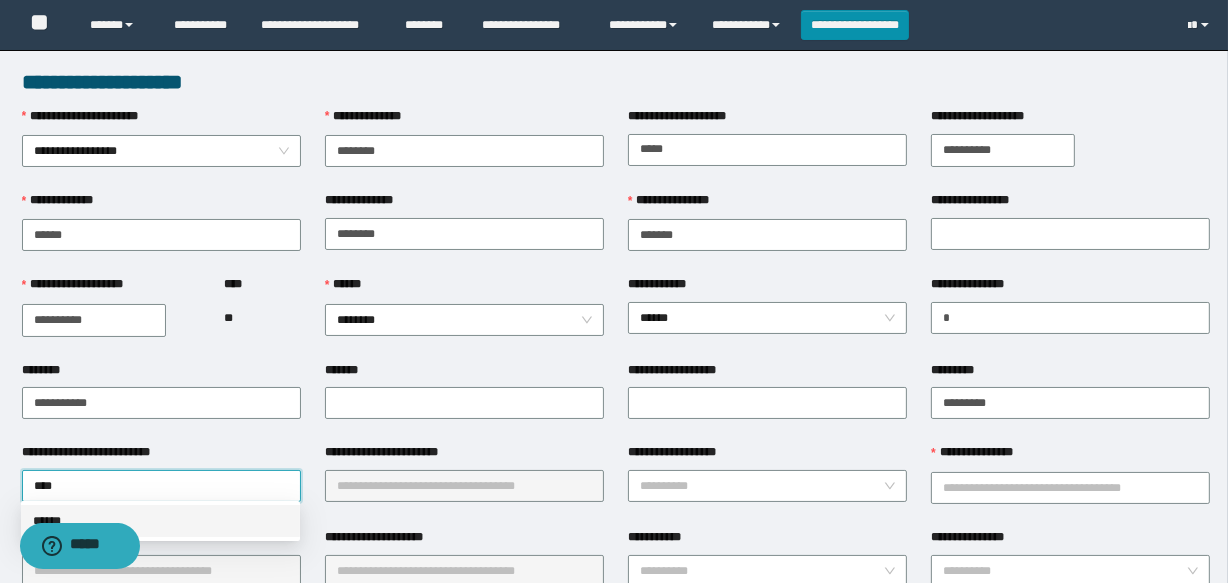 click on "******" at bounding box center [160, 521] 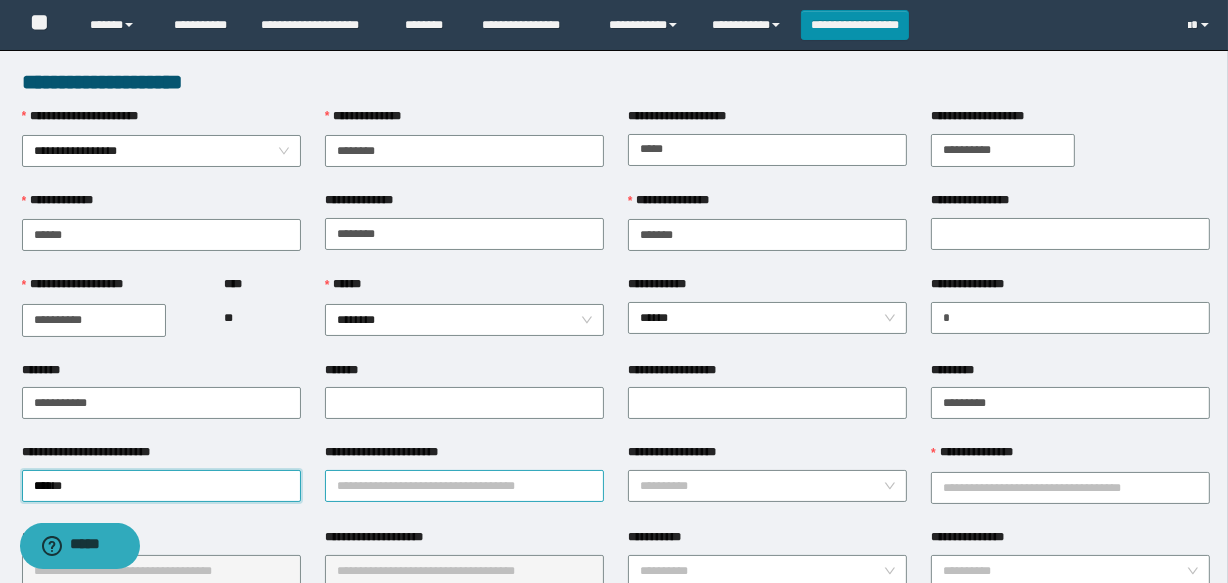 click on "**********" at bounding box center (464, 486) 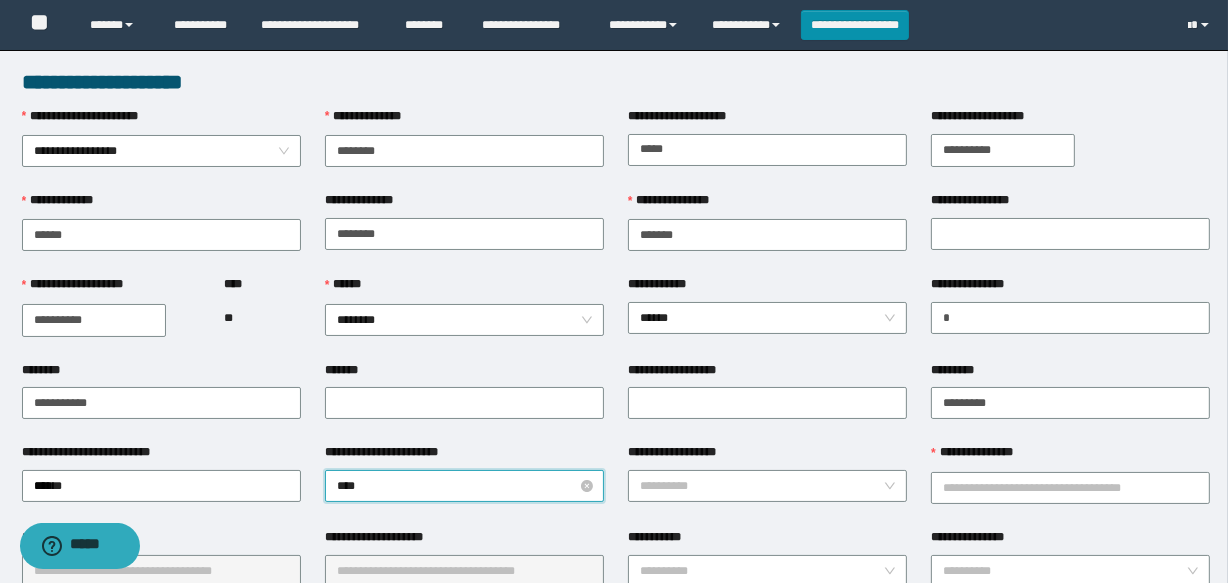type on "*****" 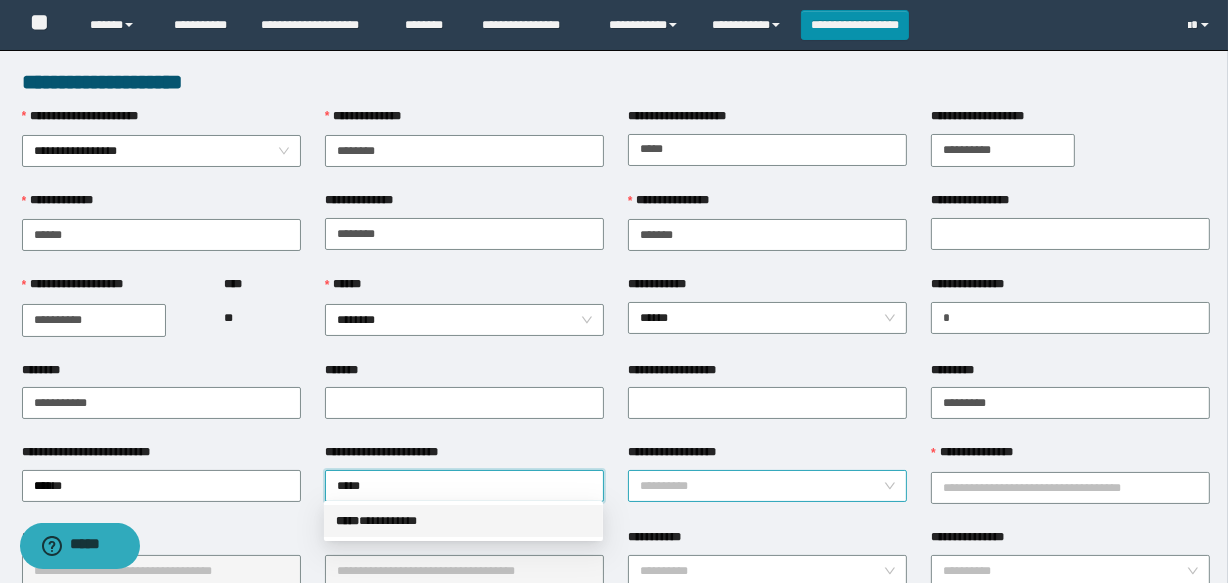drag, startPoint x: 457, startPoint y: 524, endPoint x: 677, endPoint y: 489, distance: 222.7667 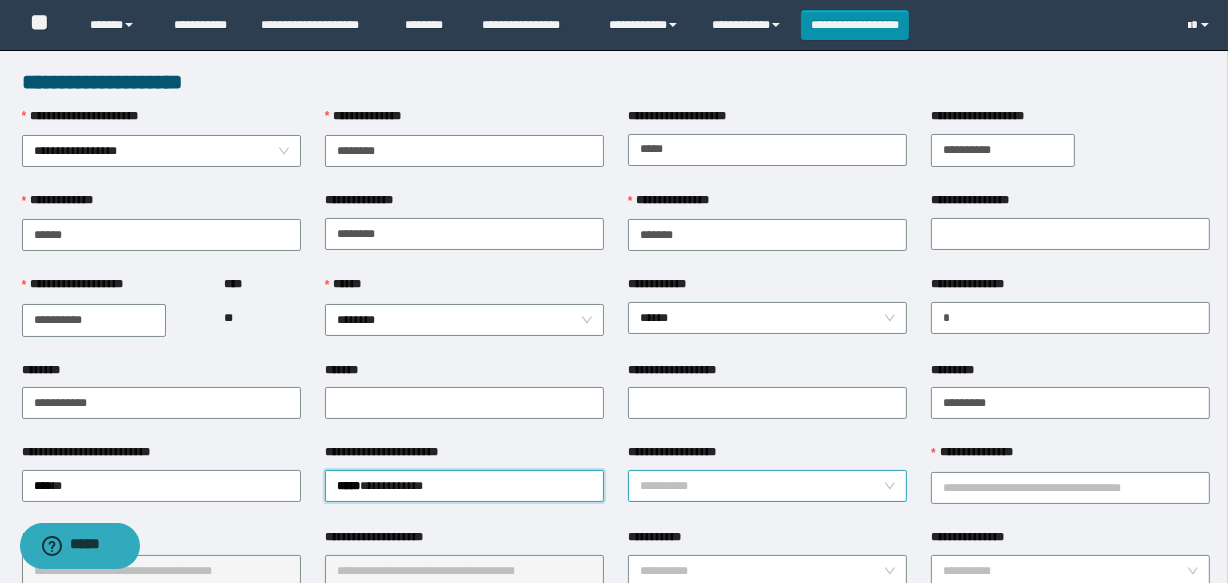 click on "**********" at bounding box center (761, 486) 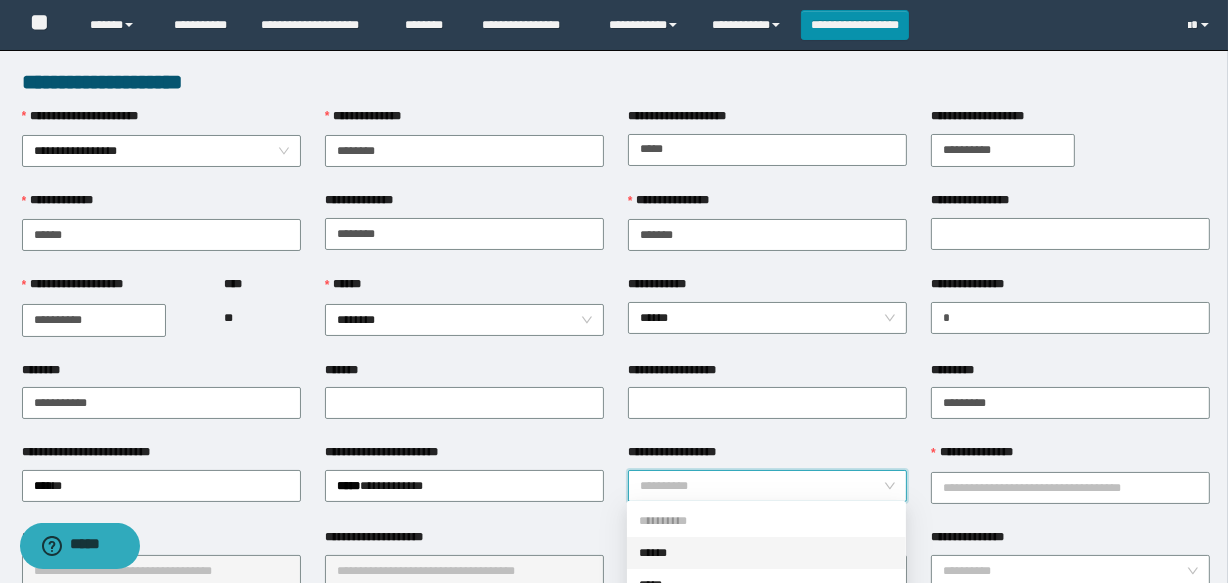 click on "******" at bounding box center [766, 553] 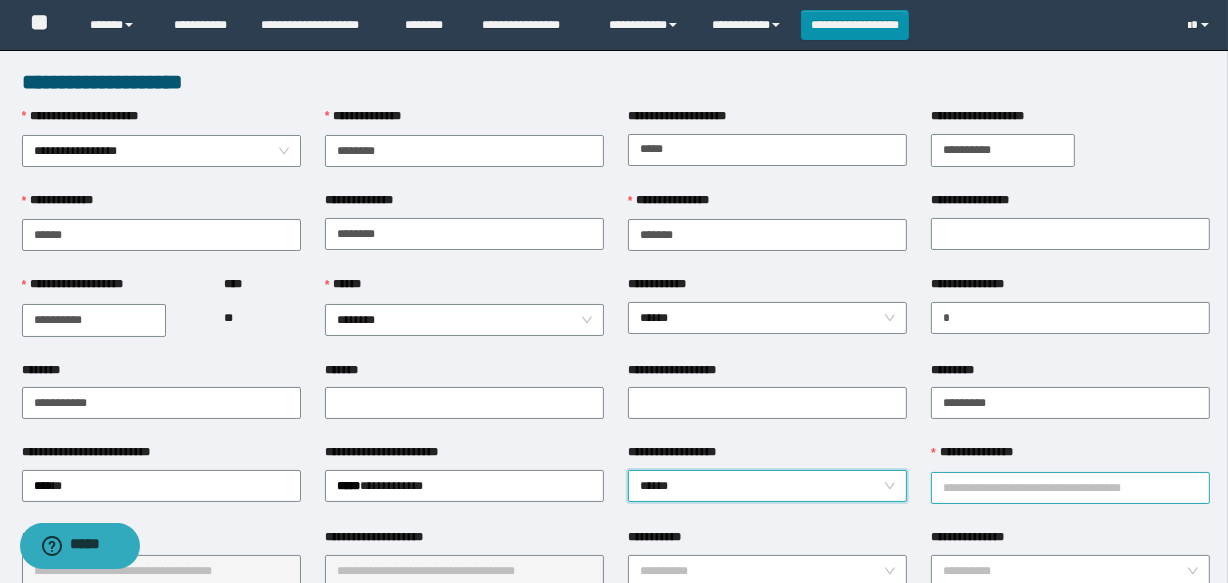 click on "**********" at bounding box center (1070, 488) 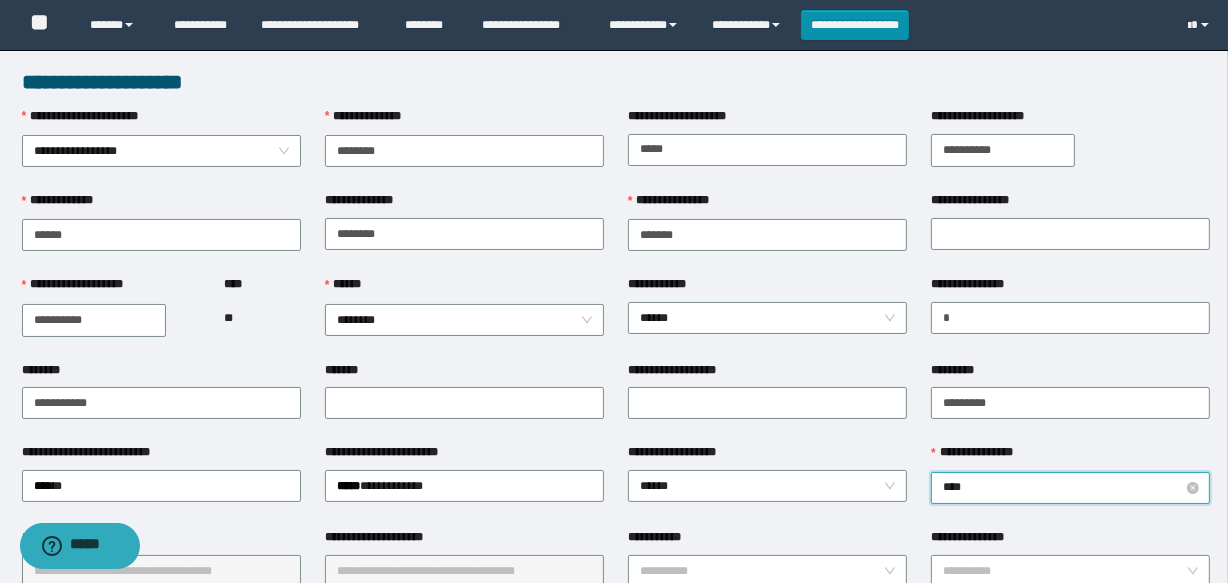 type on "*****" 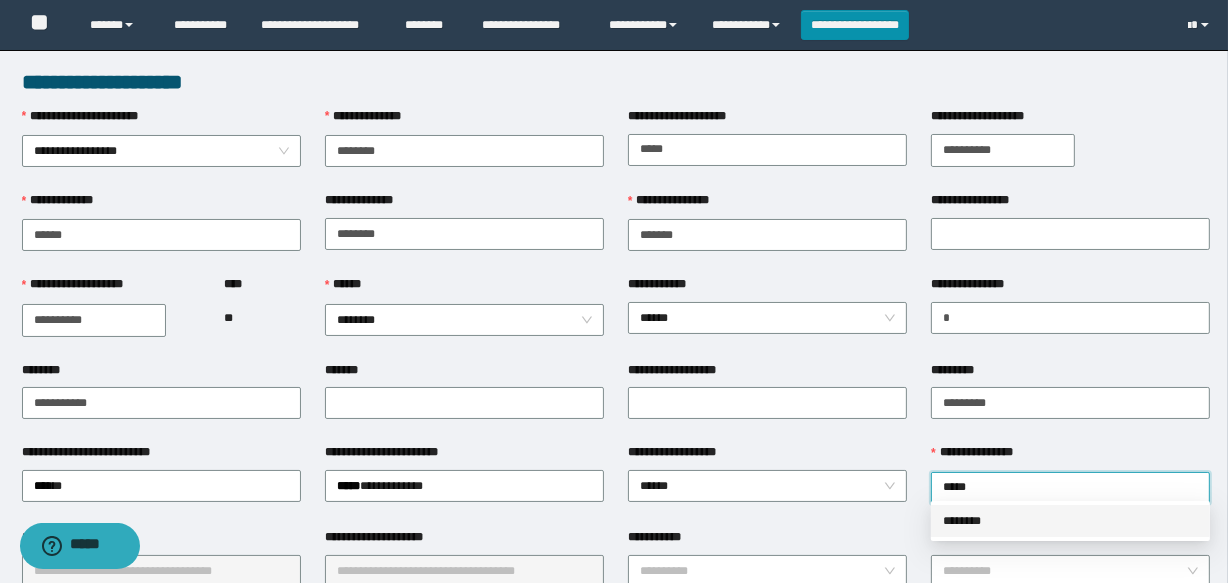 click on "********" at bounding box center (1070, 521) 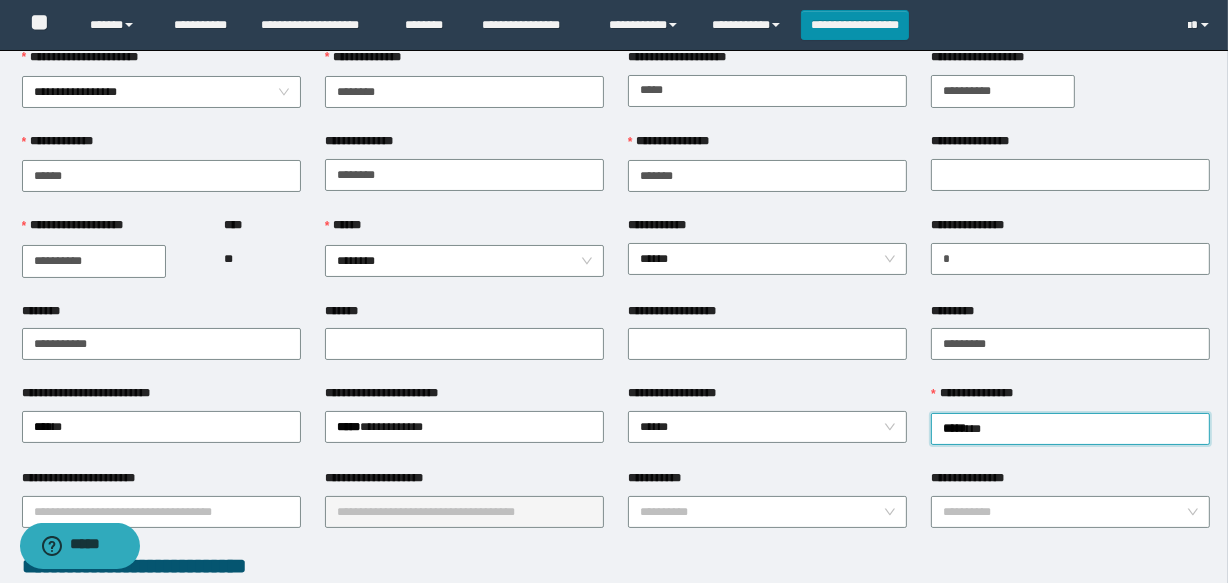scroll, scrollTop: 90, scrollLeft: 0, axis: vertical 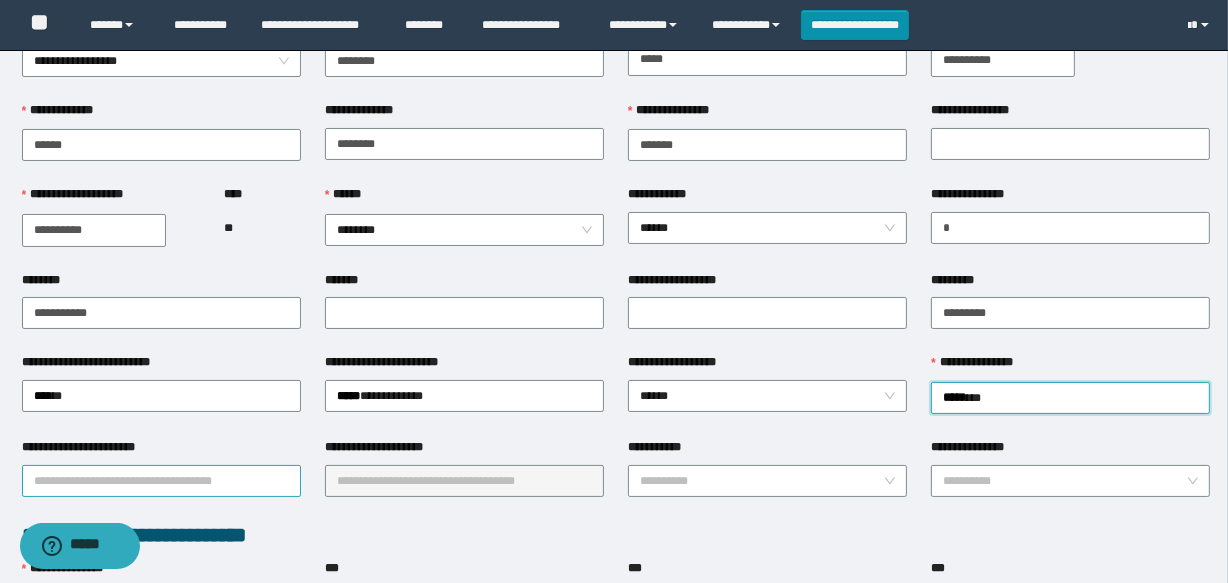 click on "**********" at bounding box center [161, 481] 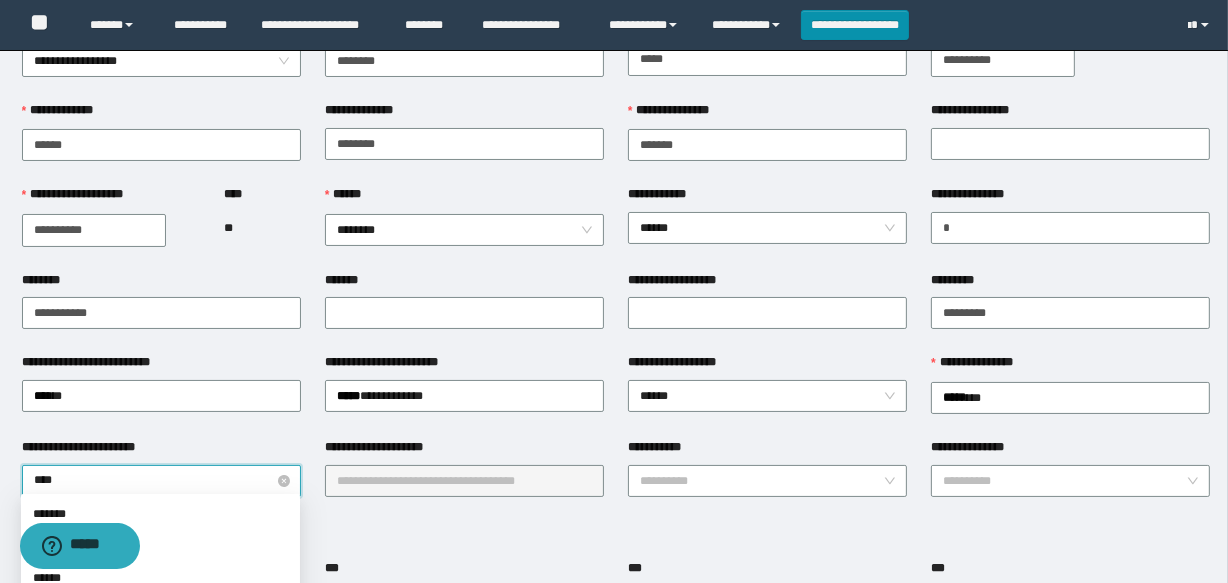 type on "*****" 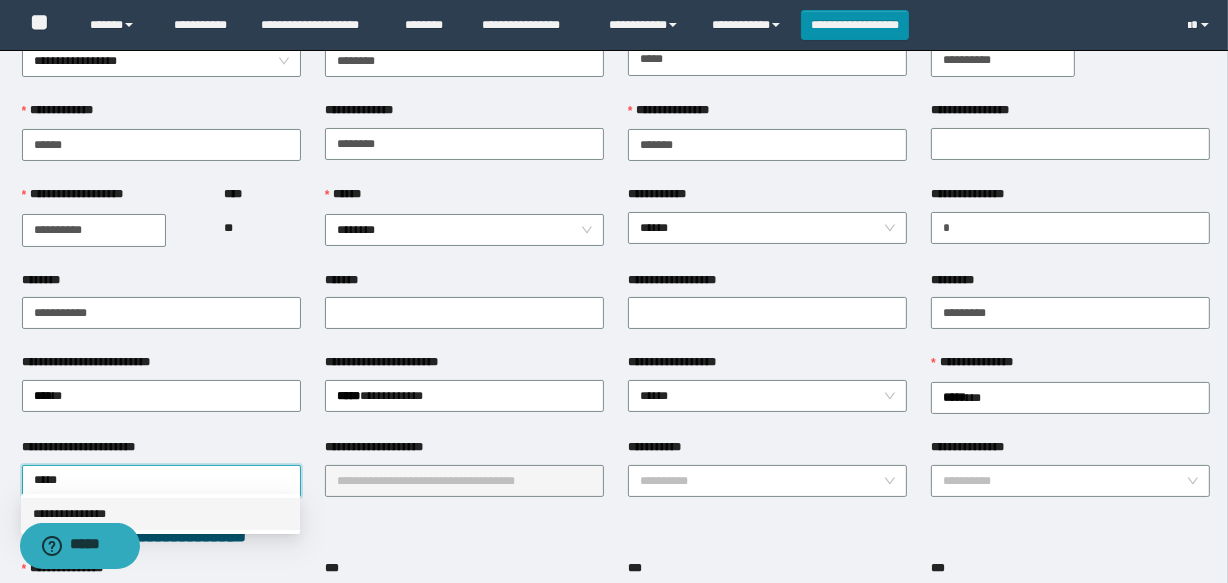 click on "**********" at bounding box center (160, 514) 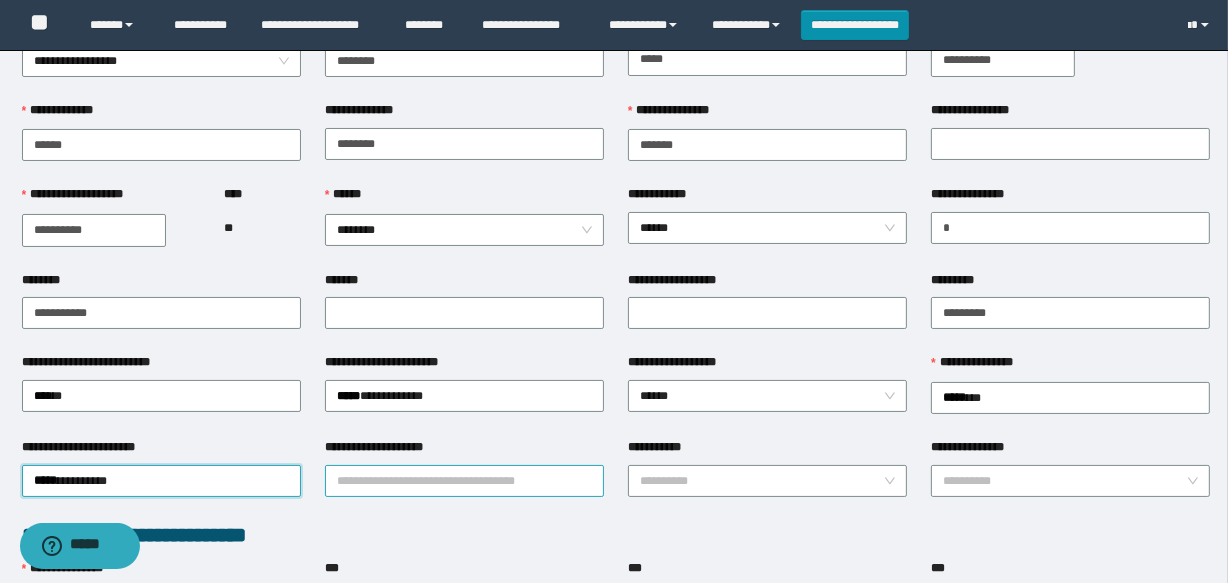 click on "**********" at bounding box center (464, 481) 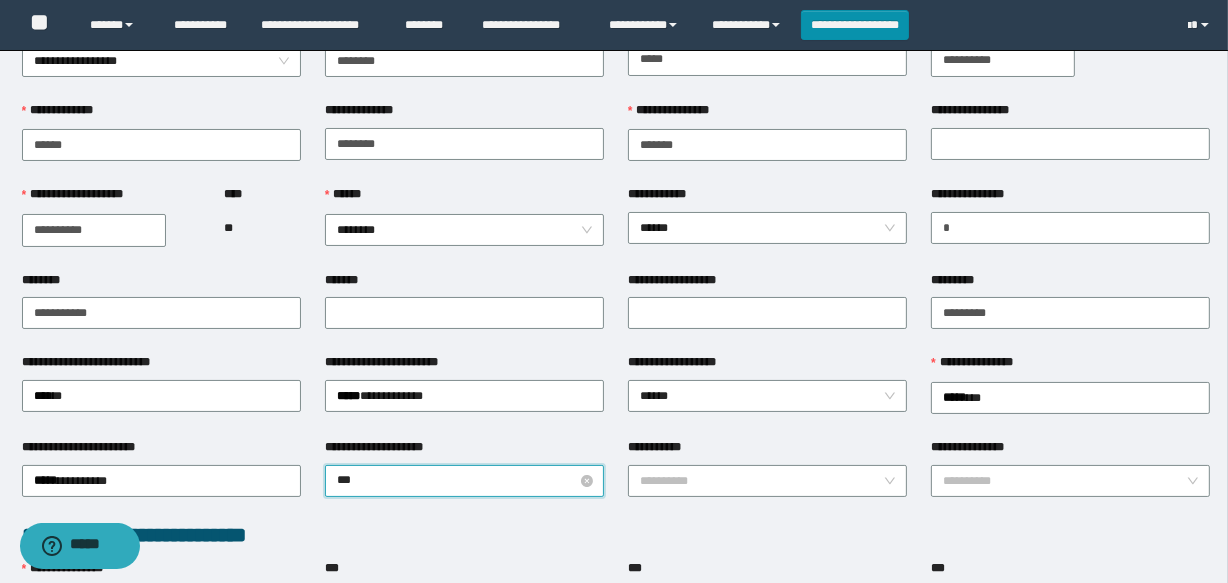 type on "****" 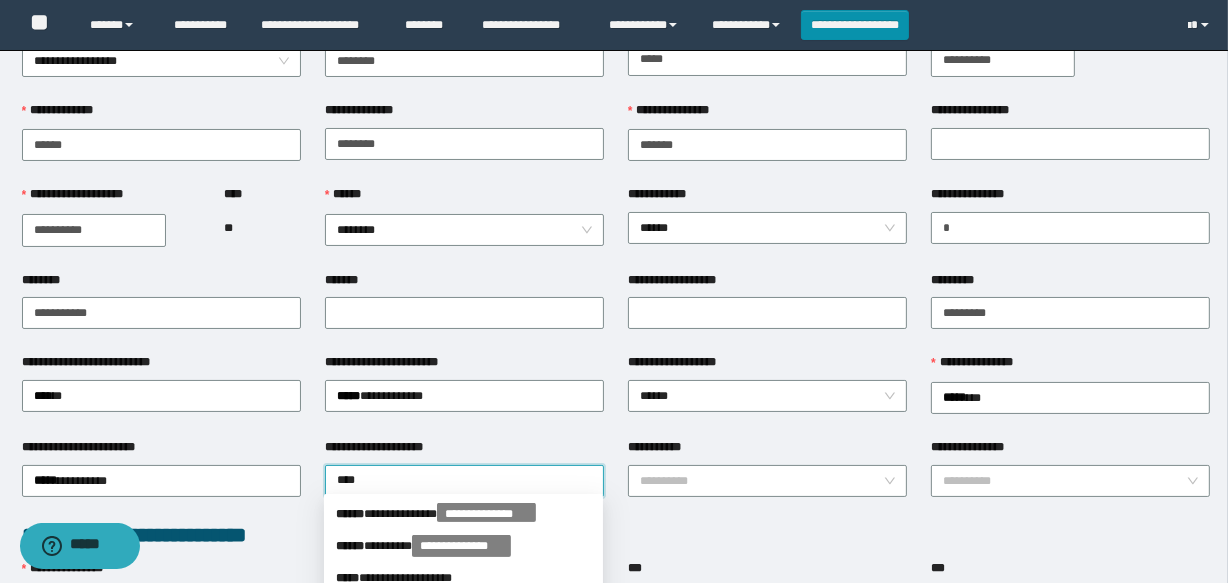 scroll, scrollTop: 181, scrollLeft: 0, axis: vertical 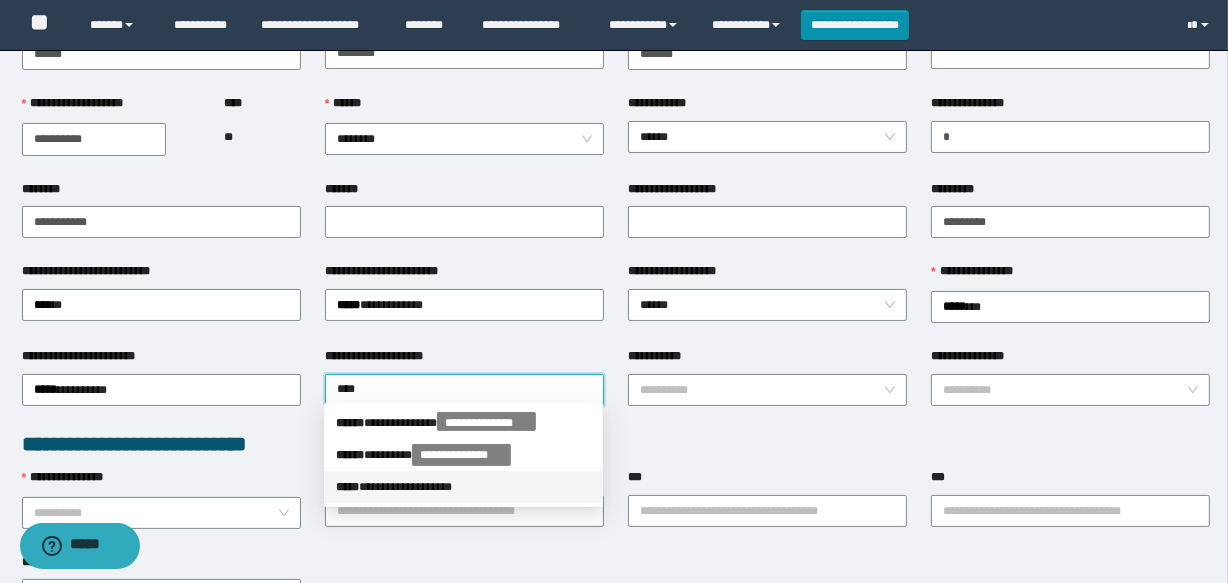 click on "**********" at bounding box center (463, 487) 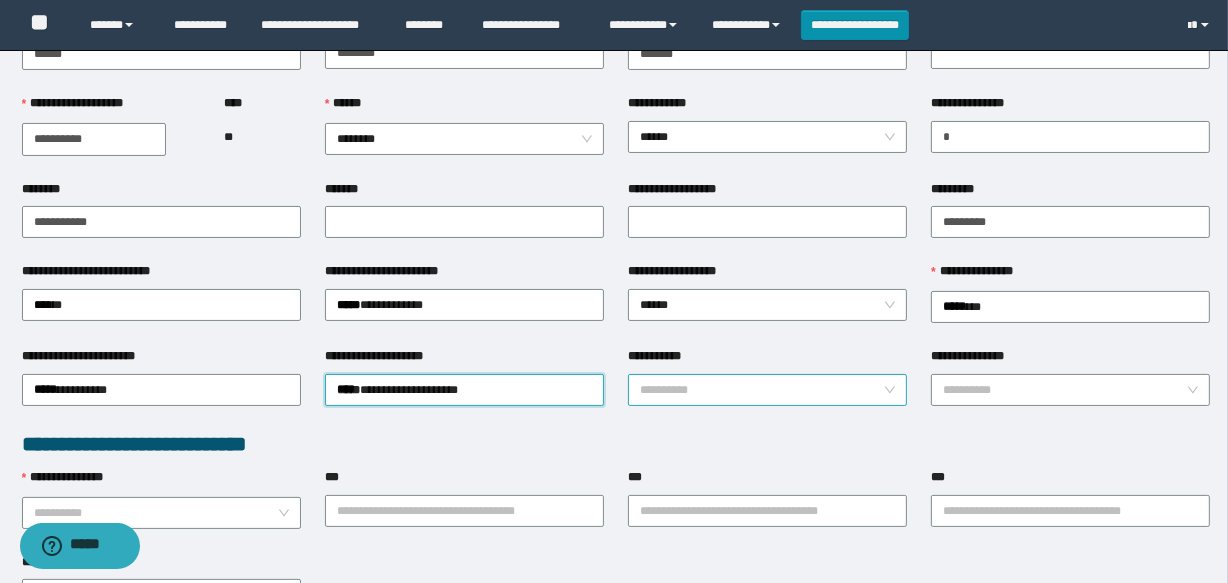 click on "**********" at bounding box center (761, 390) 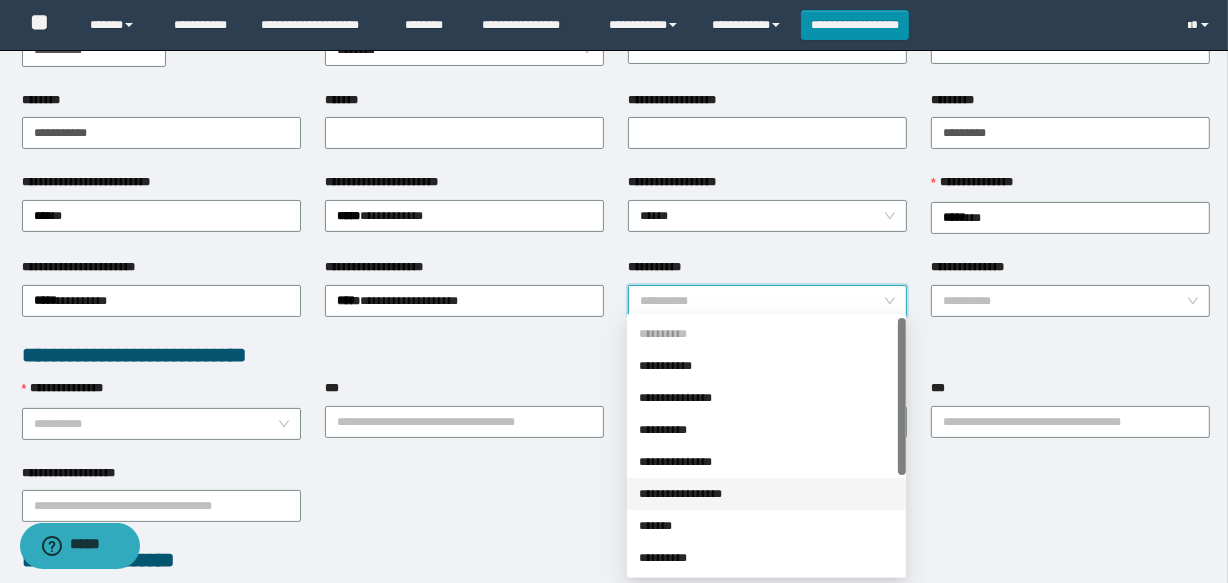 scroll, scrollTop: 363, scrollLeft: 0, axis: vertical 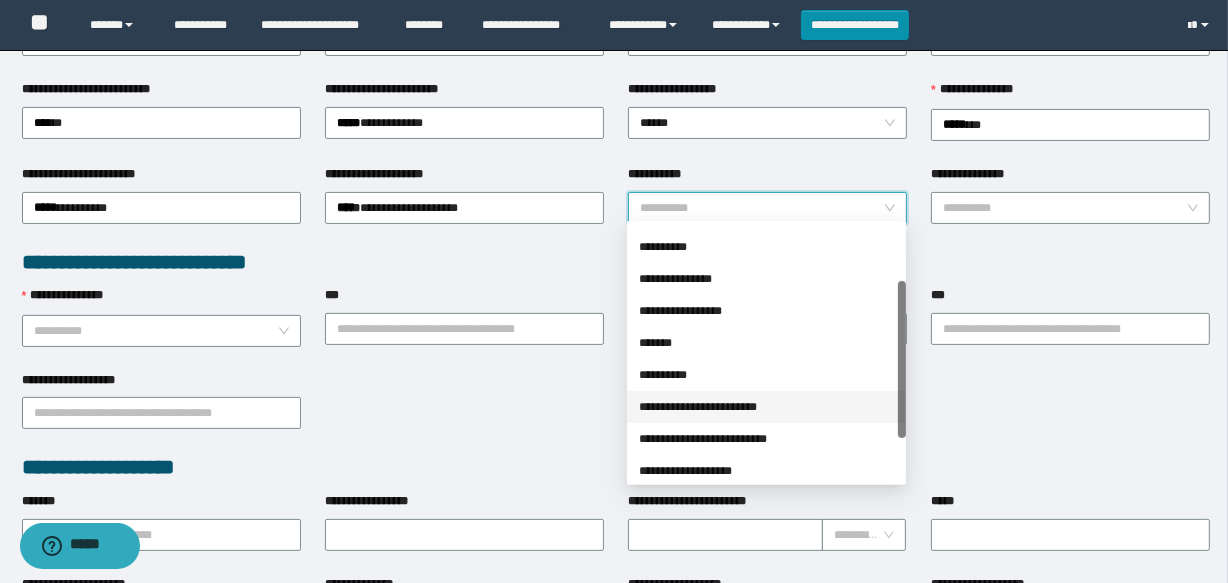 drag, startPoint x: 749, startPoint y: 407, endPoint x: 939, endPoint y: 260, distance: 240.22697 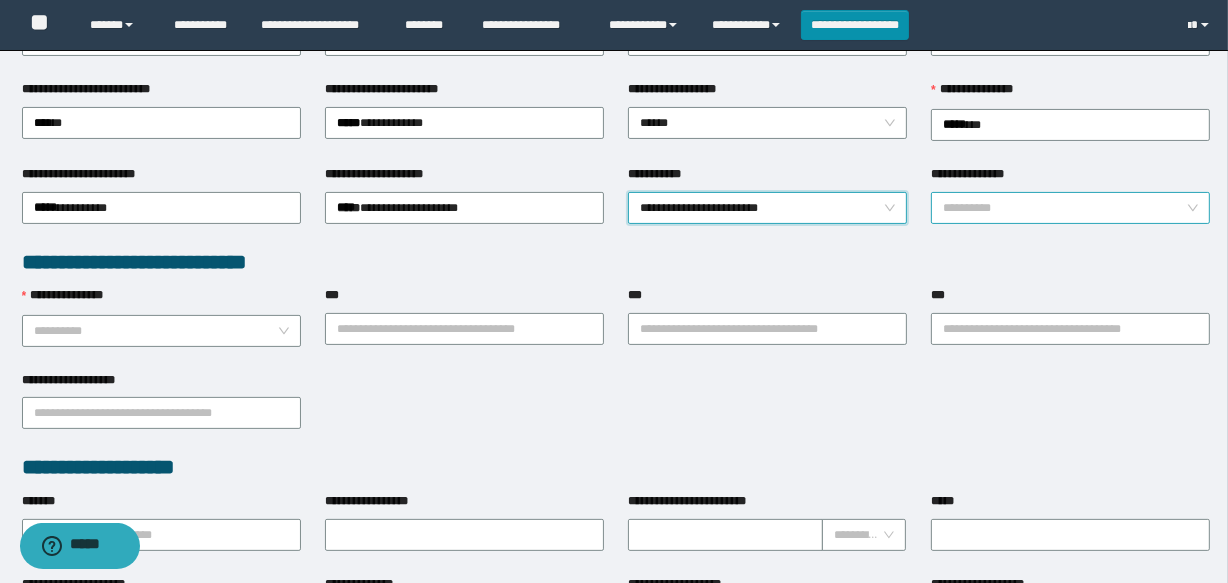 click on "**********" at bounding box center (1064, 208) 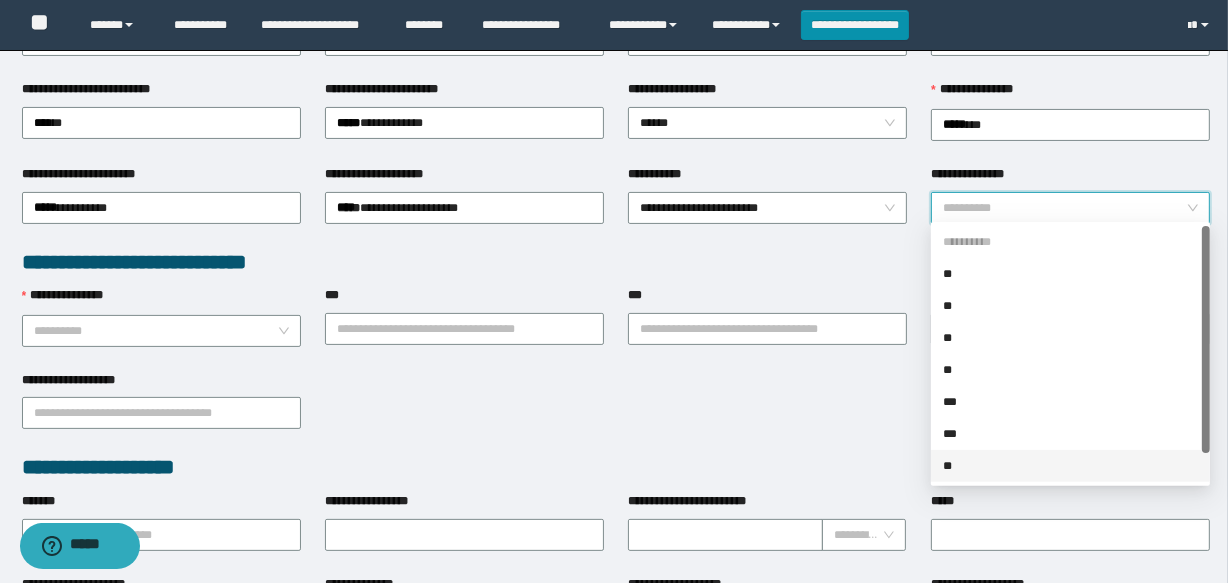 drag, startPoint x: 960, startPoint y: 462, endPoint x: 428, endPoint y: 340, distance: 545.8095 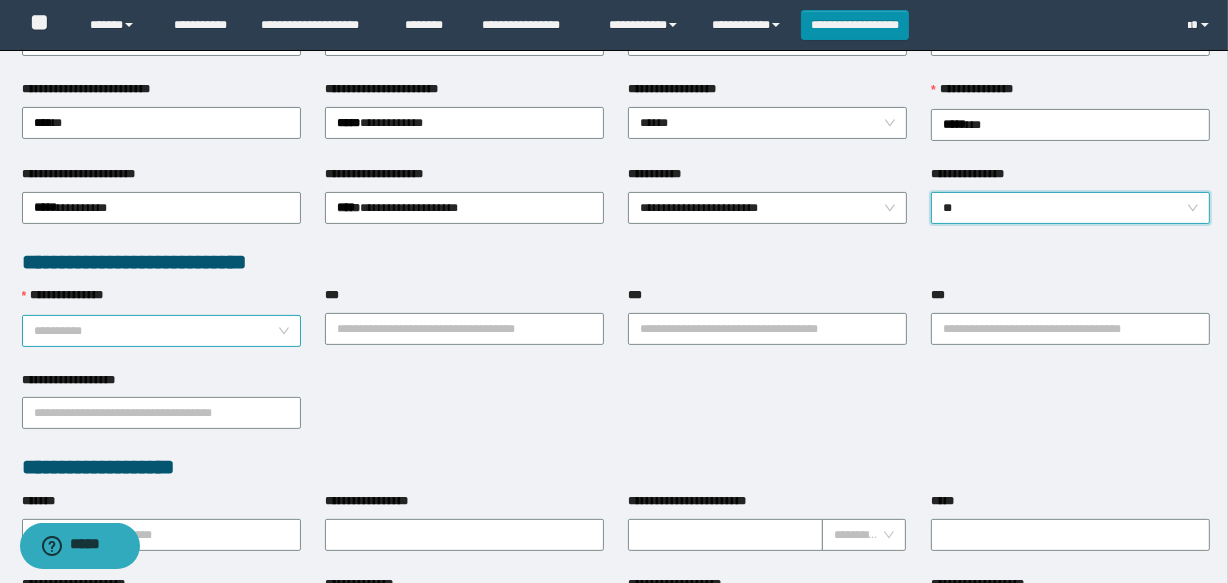 click on "**********" at bounding box center [155, 331] 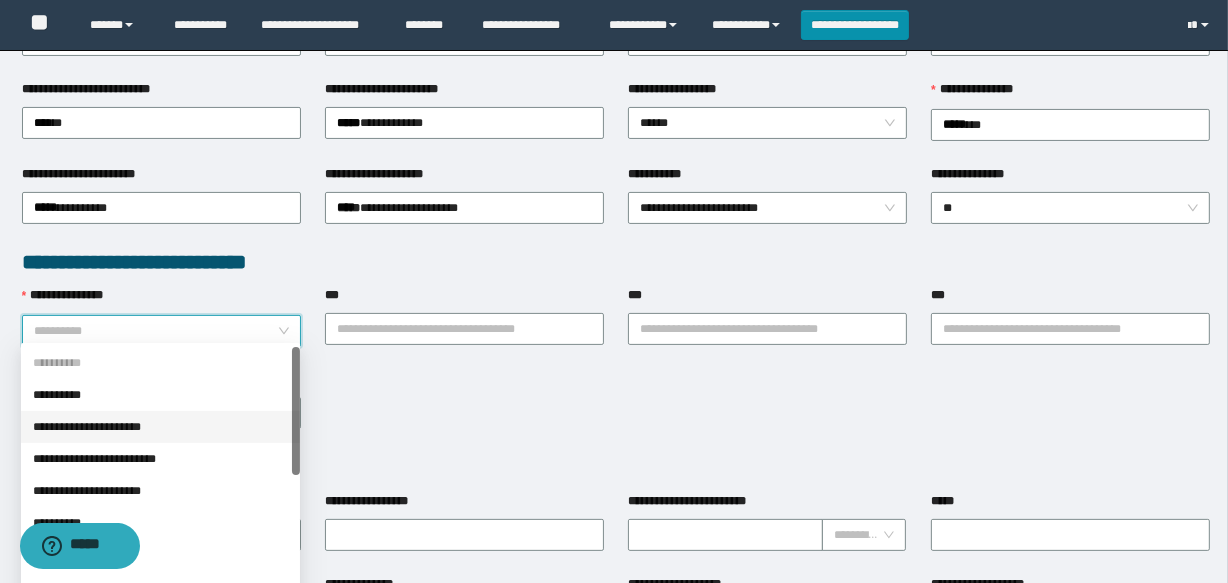 click on "**********" at bounding box center [160, 427] 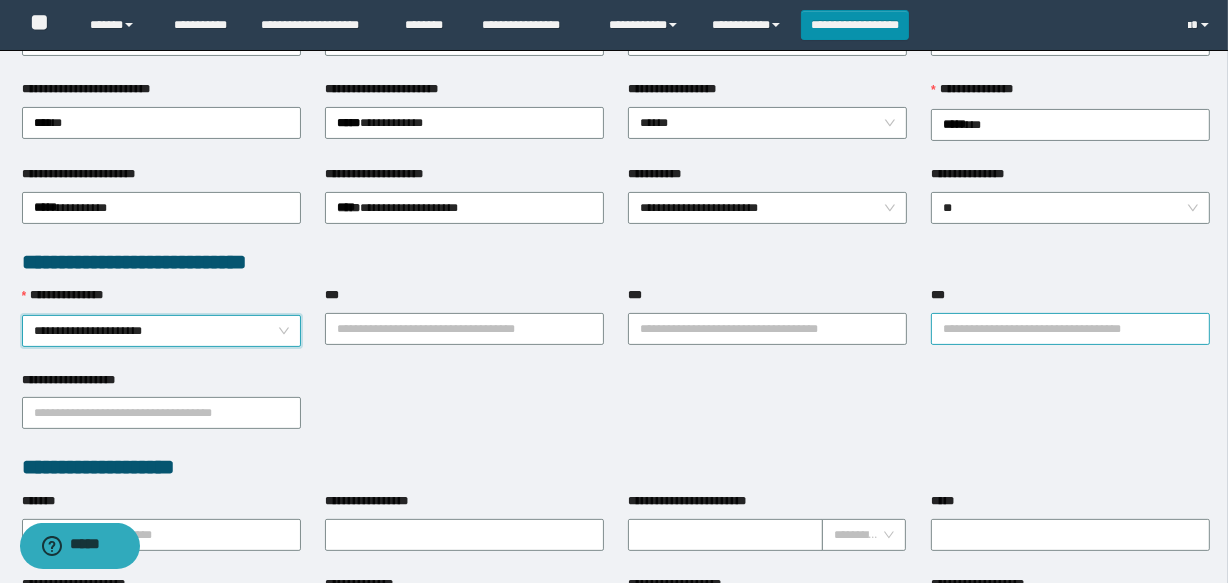 click on "**********" at bounding box center [1070, 329] 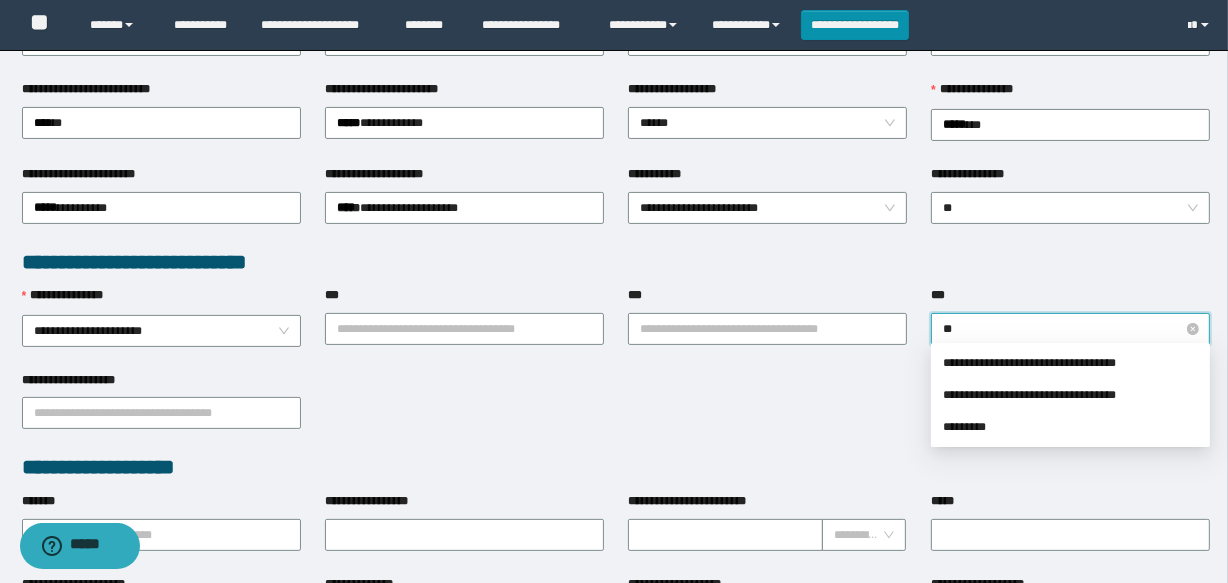 type on "***" 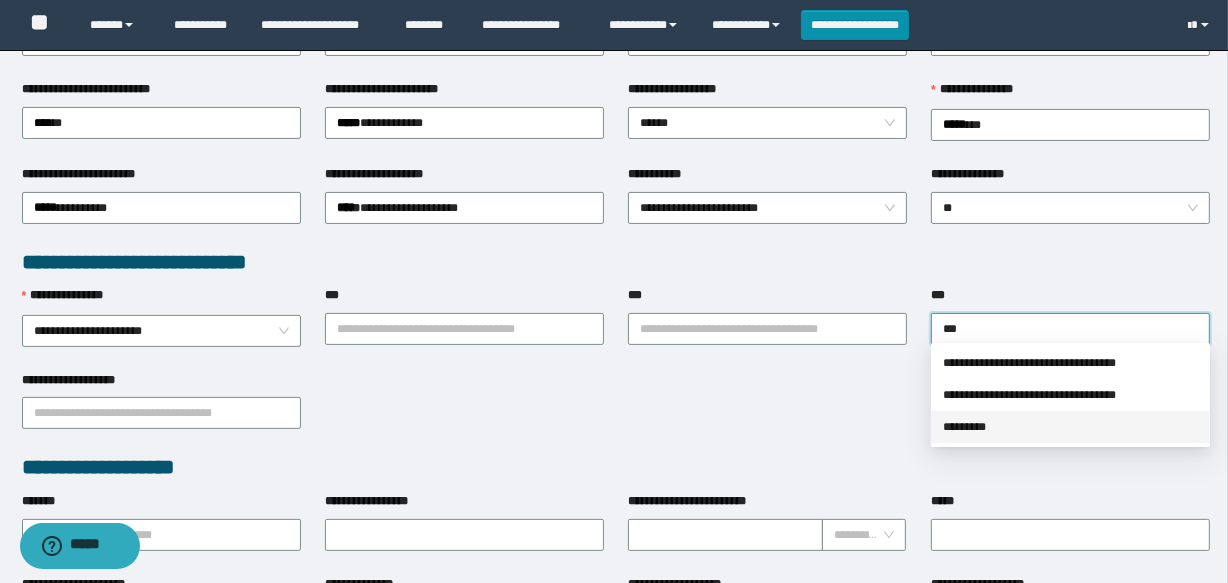 click on "*********" at bounding box center [1070, 427] 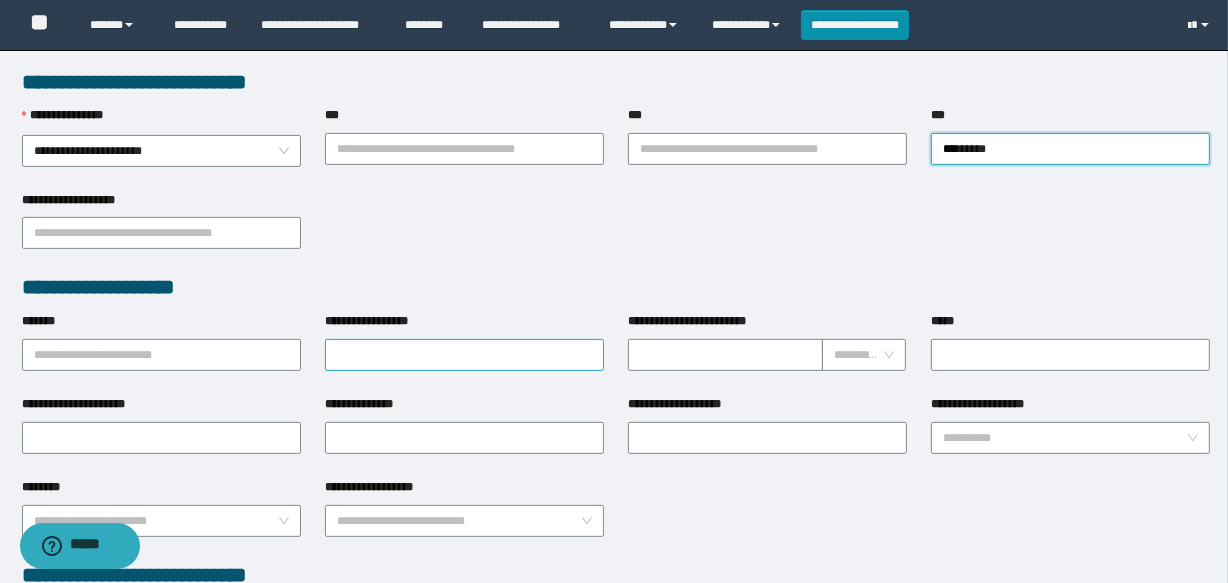 scroll, scrollTop: 545, scrollLeft: 0, axis: vertical 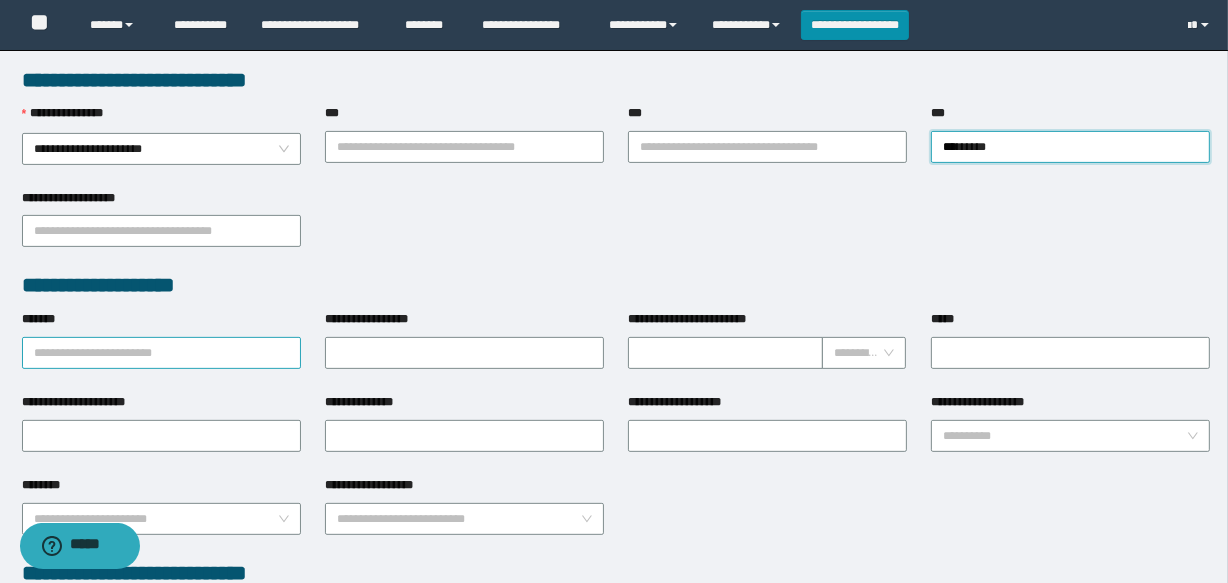 click on "*******" at bounding box center (161, 353) 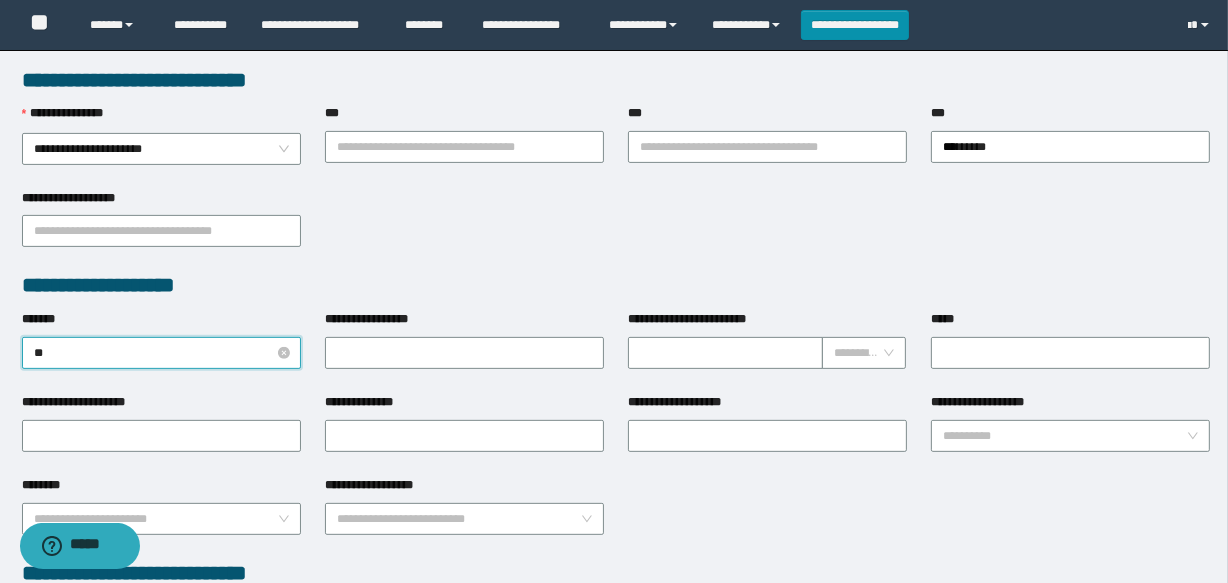 type on "***" 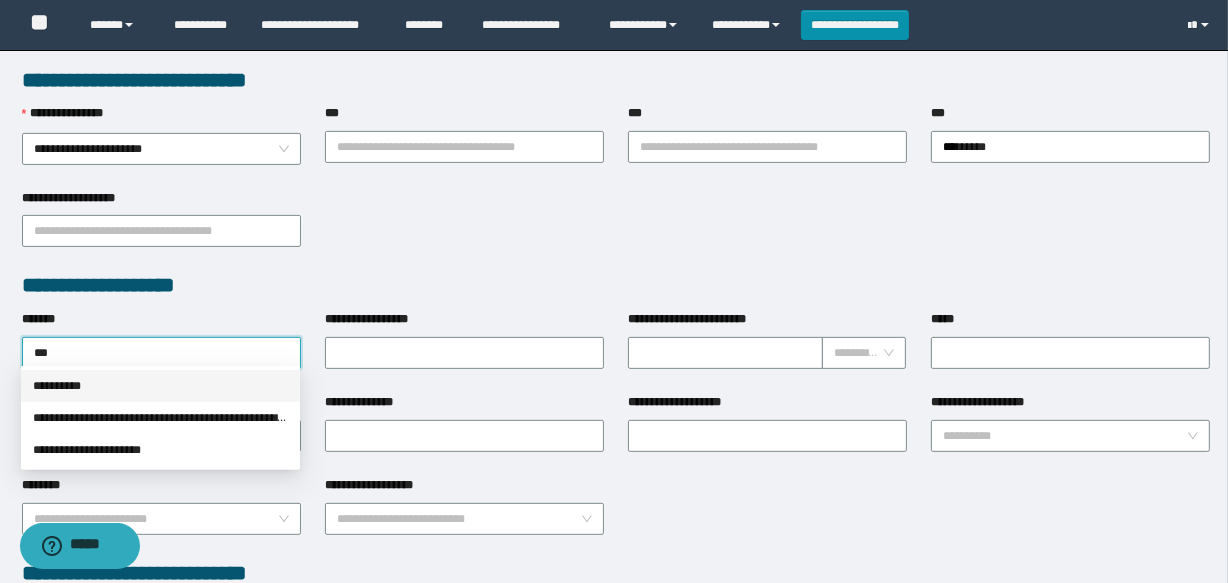 click on "**********" at bounding box center [160, 386] 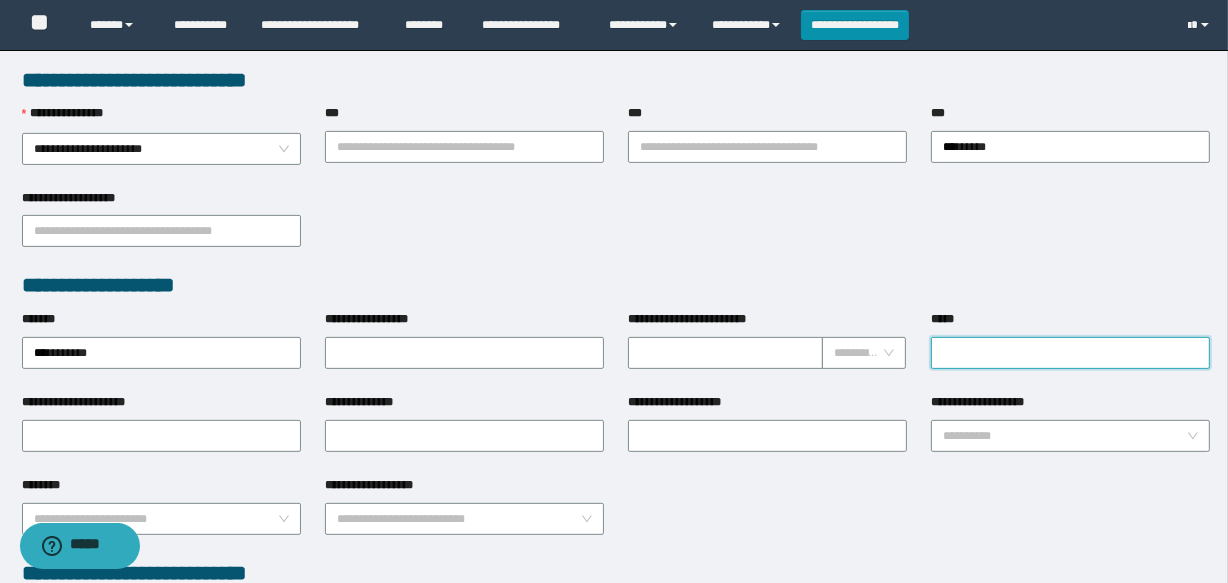 click on "*****" at bounding box center (1070, 353) 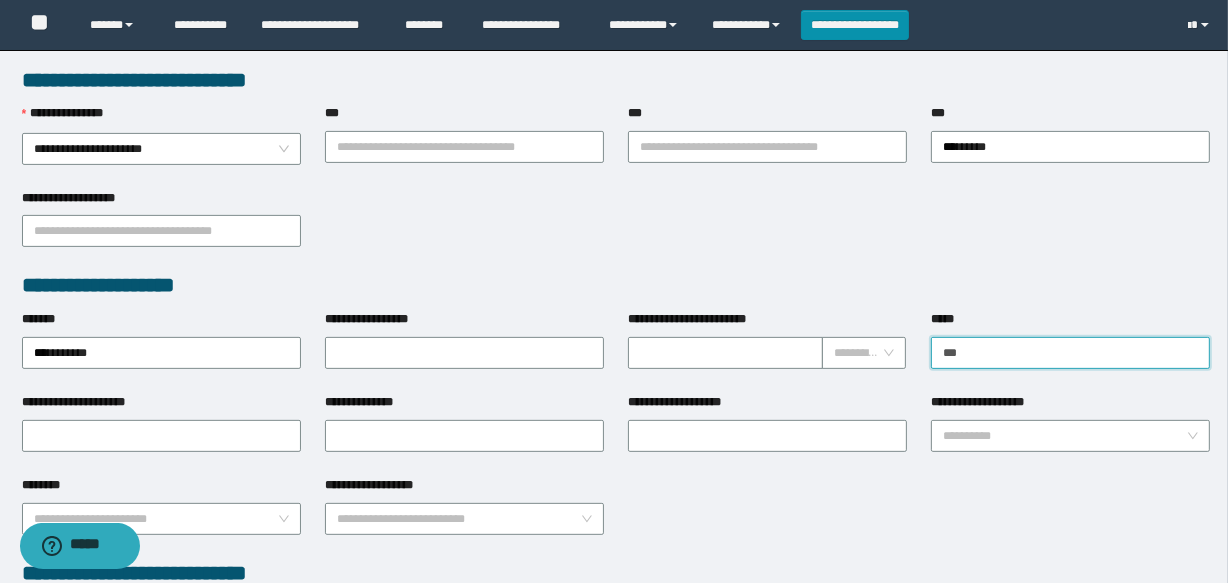 type on "*********" 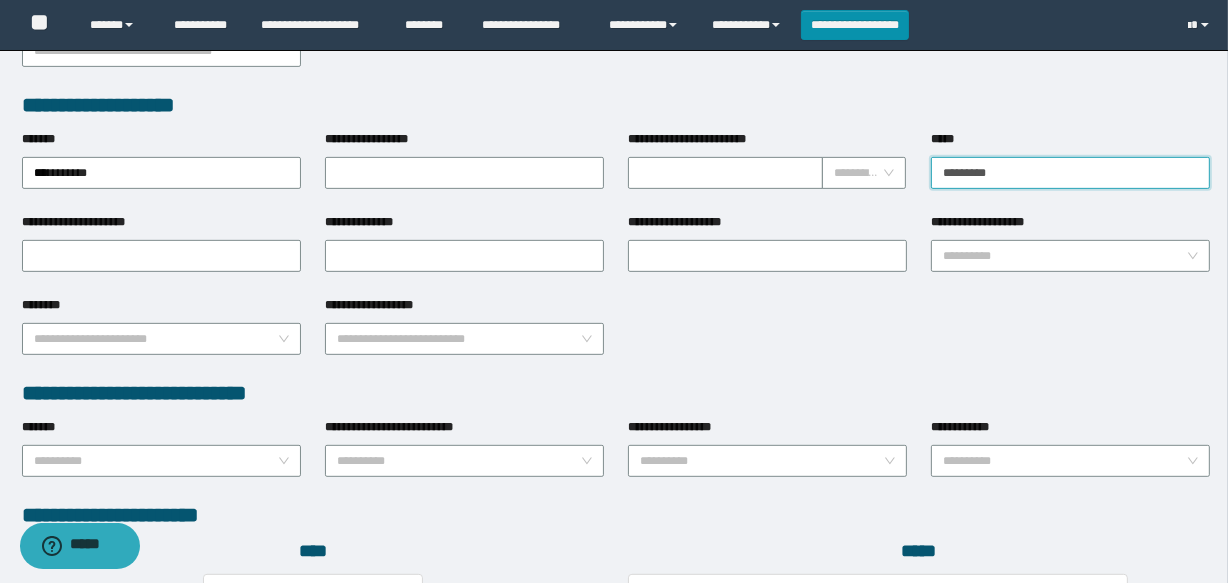 scroll, scrollTop: 727, scrollLeft: 0, axis: vertical 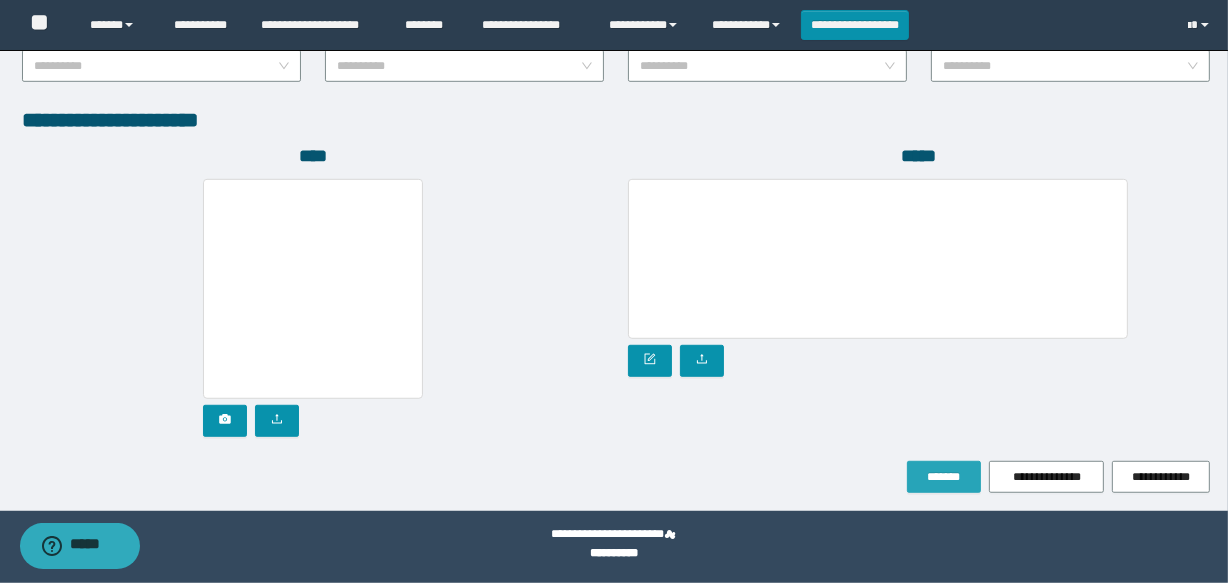 click on "*******" at bounding box center (944, 477) 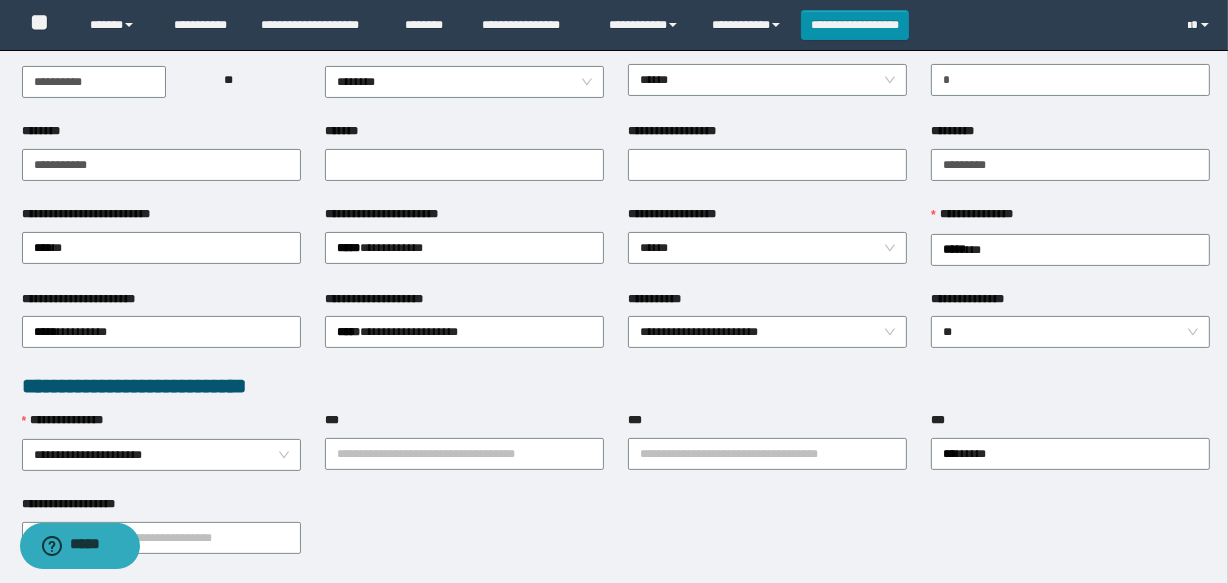 scroll, scrollTop: 0, scrollLeft: 0, axis: both 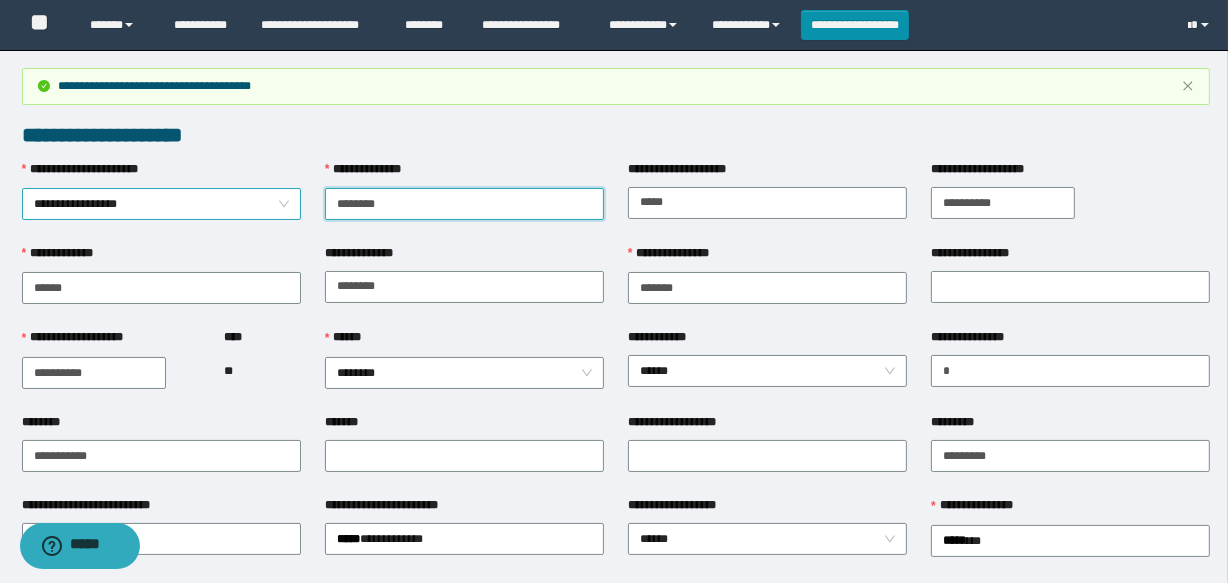 drag, startPoint x: 419, startPoint y: 199, endPoint x: 287, endPoint y: 215, distance: 132.96616 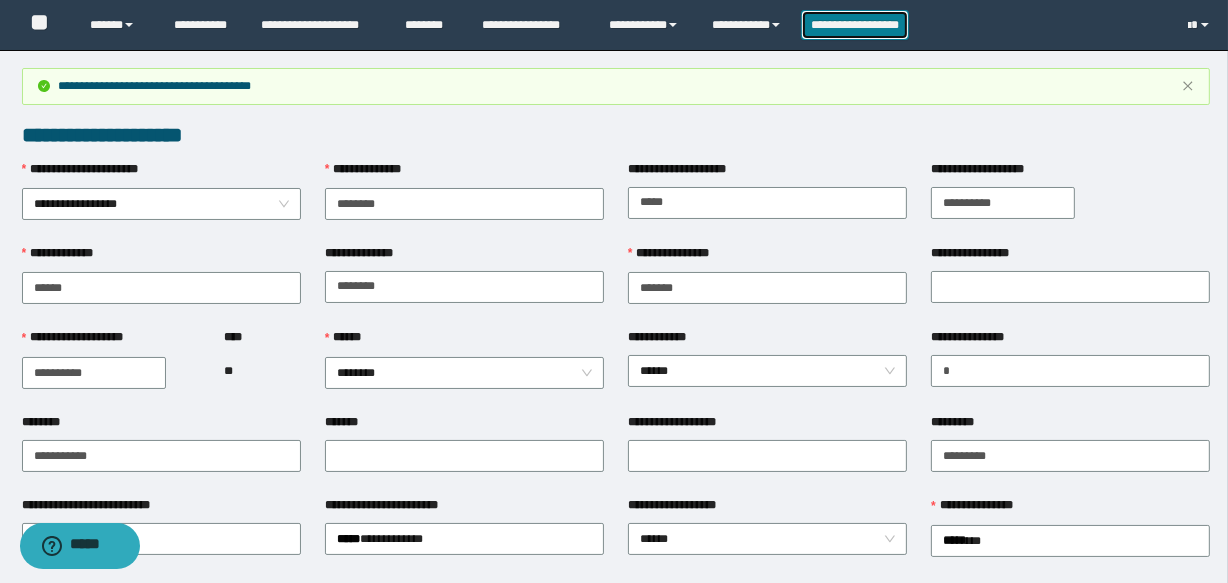click on "**********" at bounding box center (855, 25) 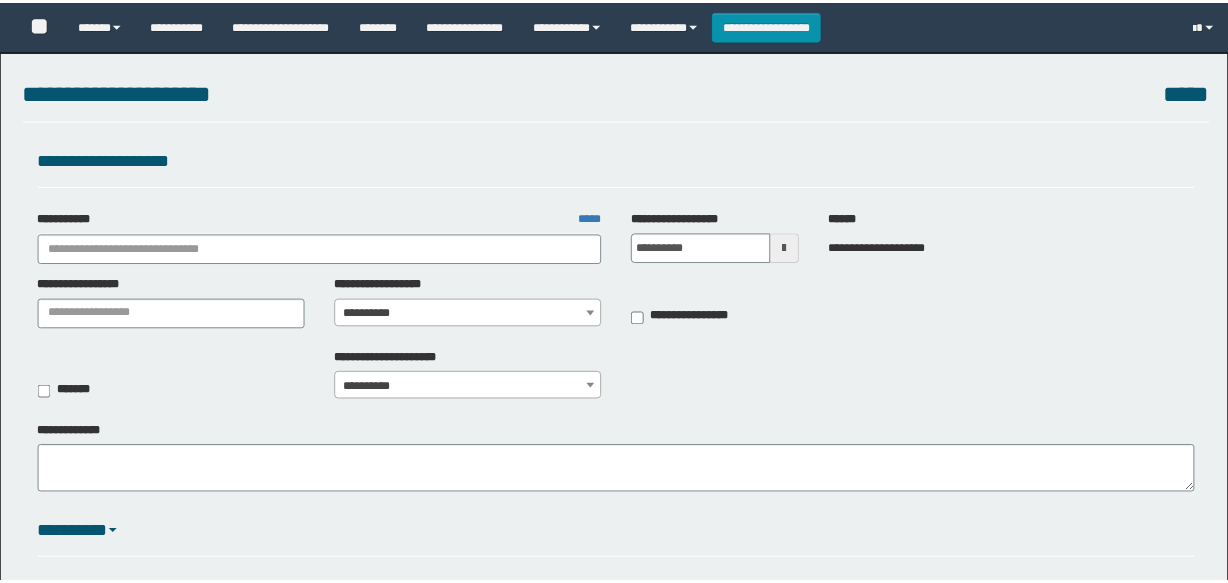 scroll, scrollTop: 0, scrollLeft: 0, axis: both 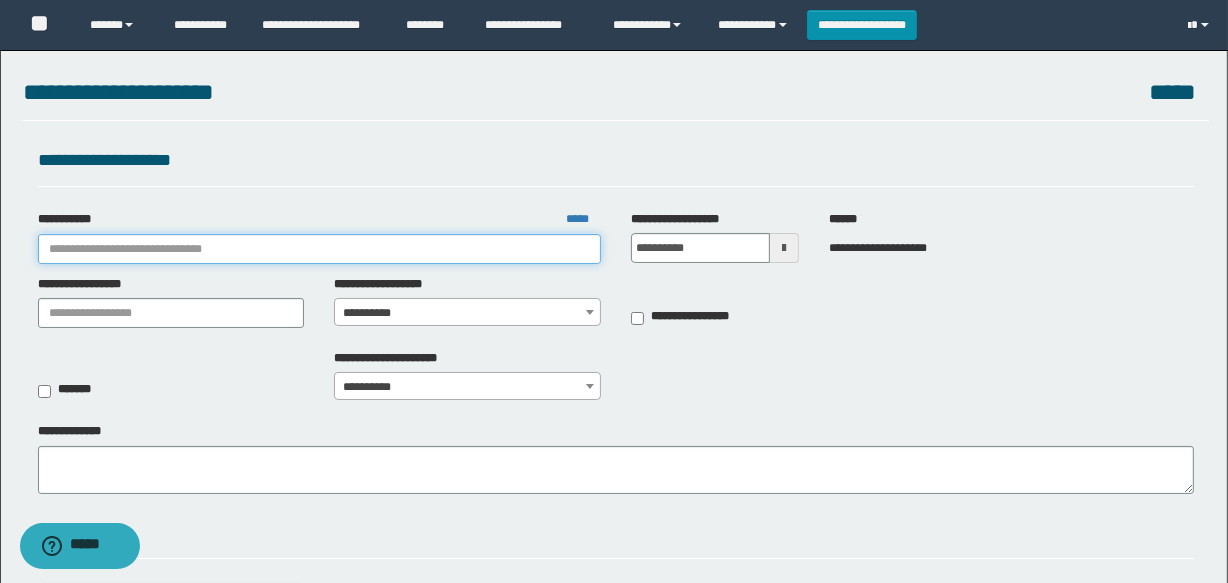 click on "**********" at bounding box center (319, 249) 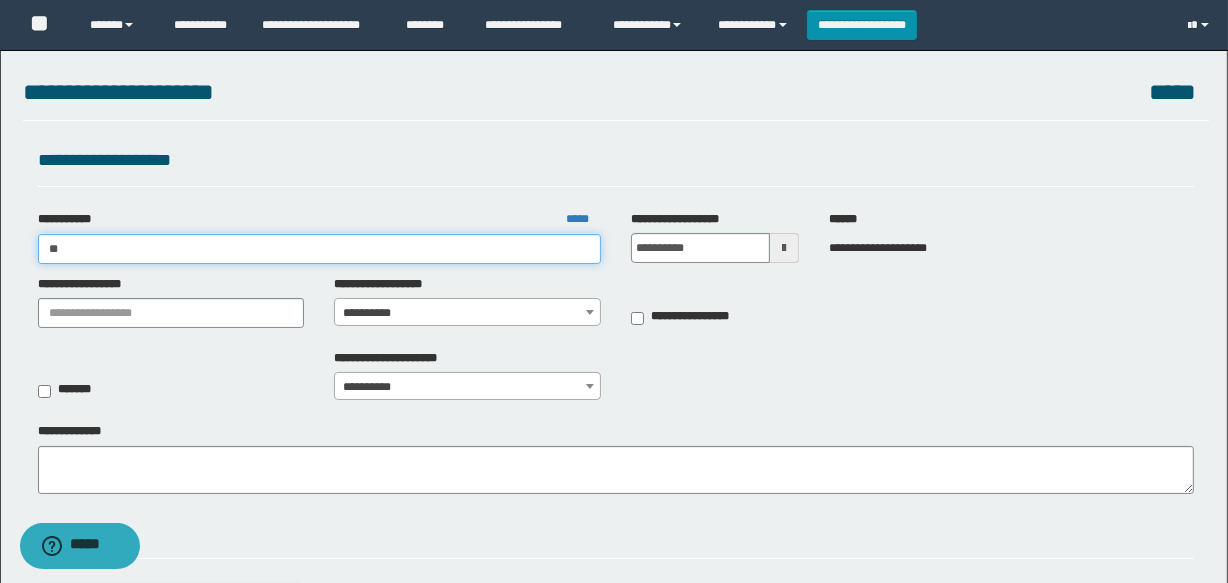 type on "***" 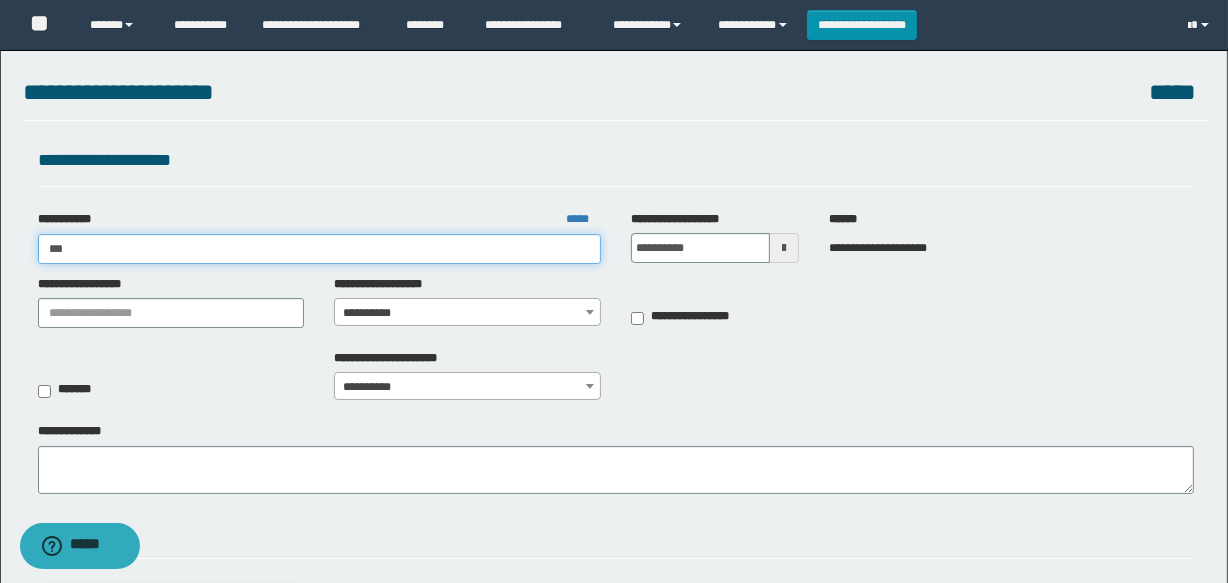 type on "***" 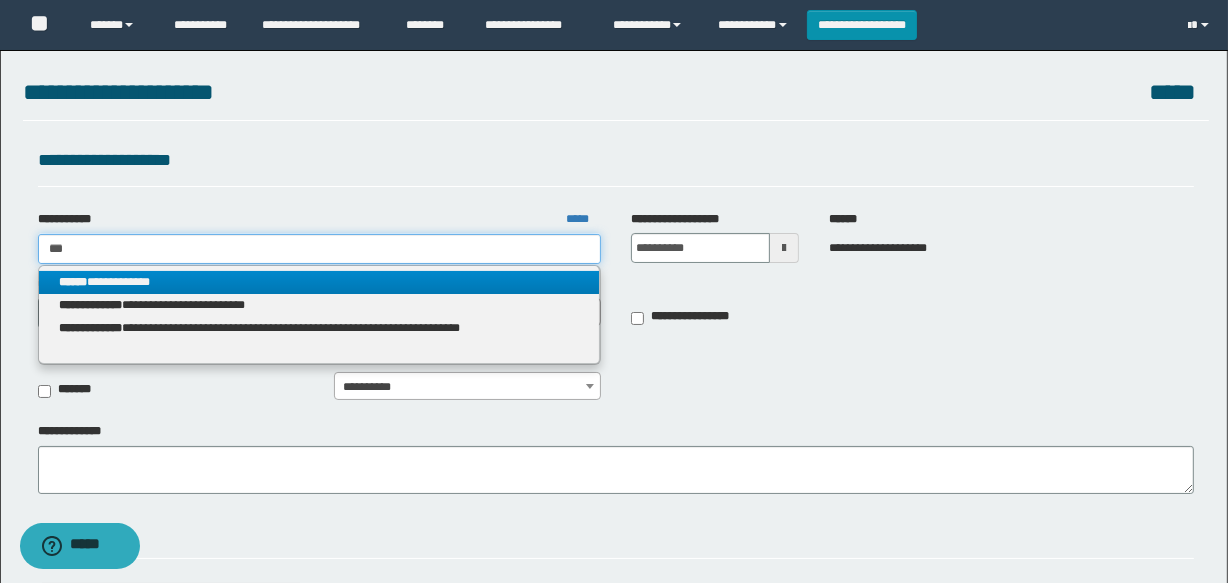 type on "***" 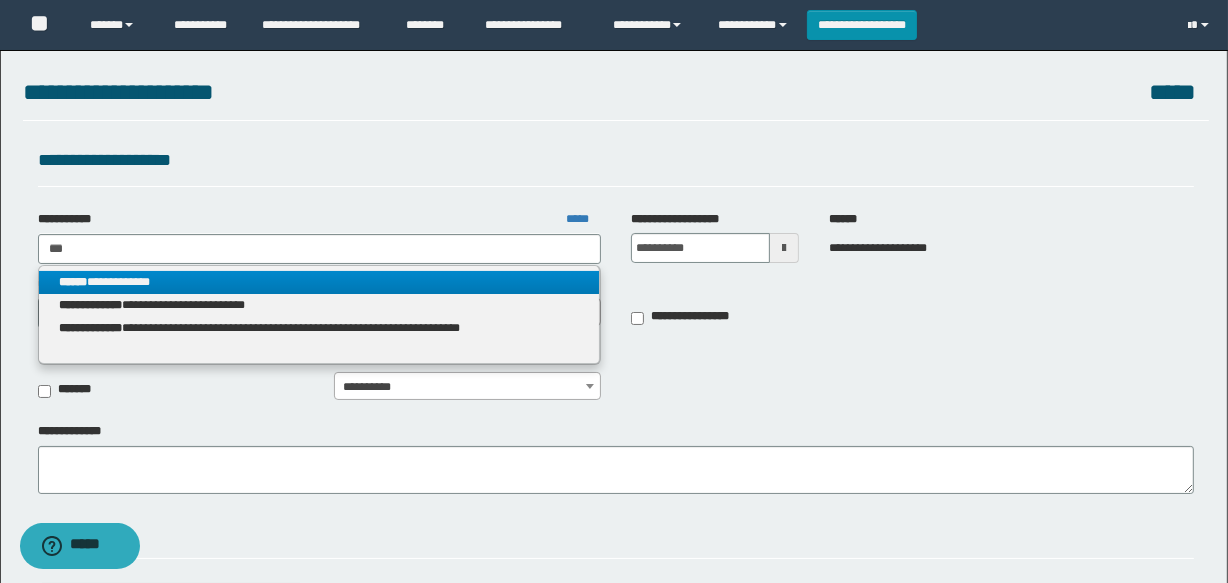 click on "**********" at bounding box center [319, 282] 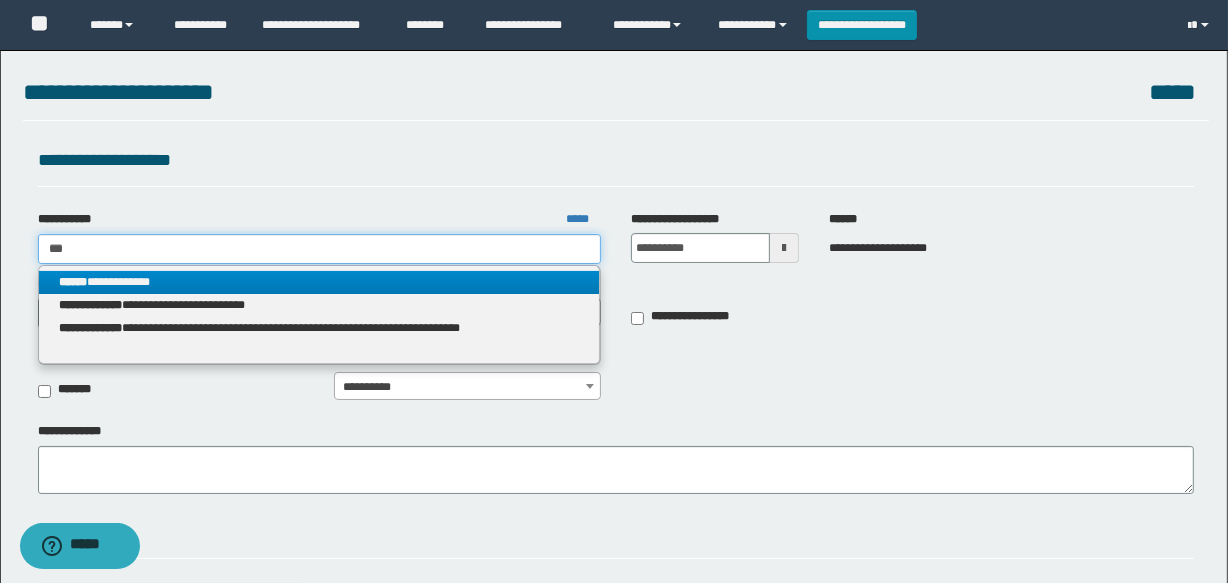 type 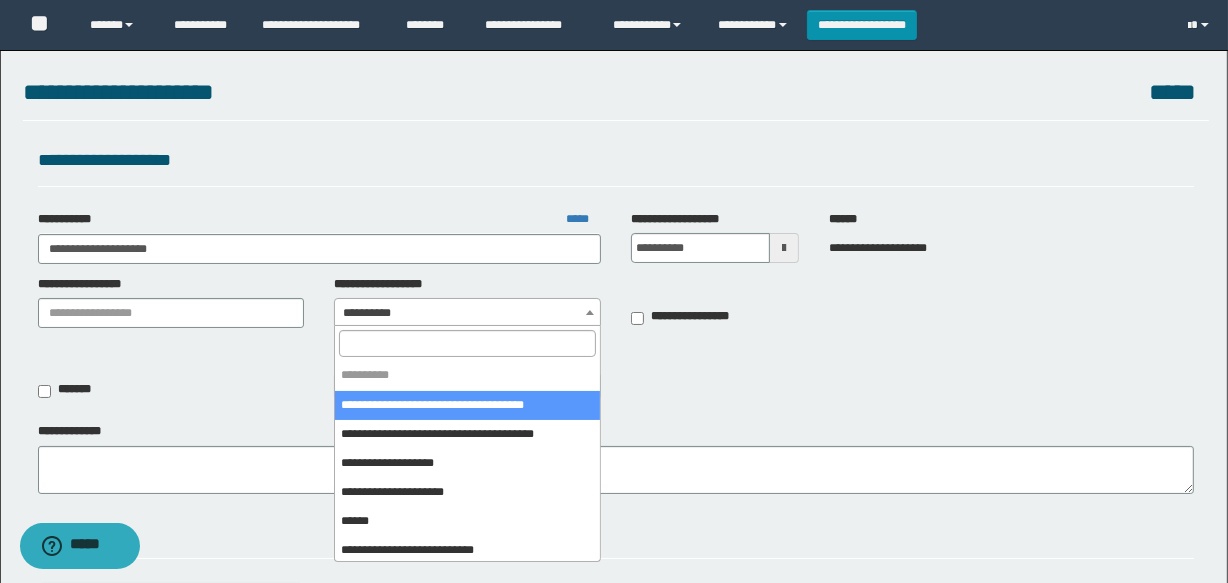 click on "**********" at bounding box center (467, 313) 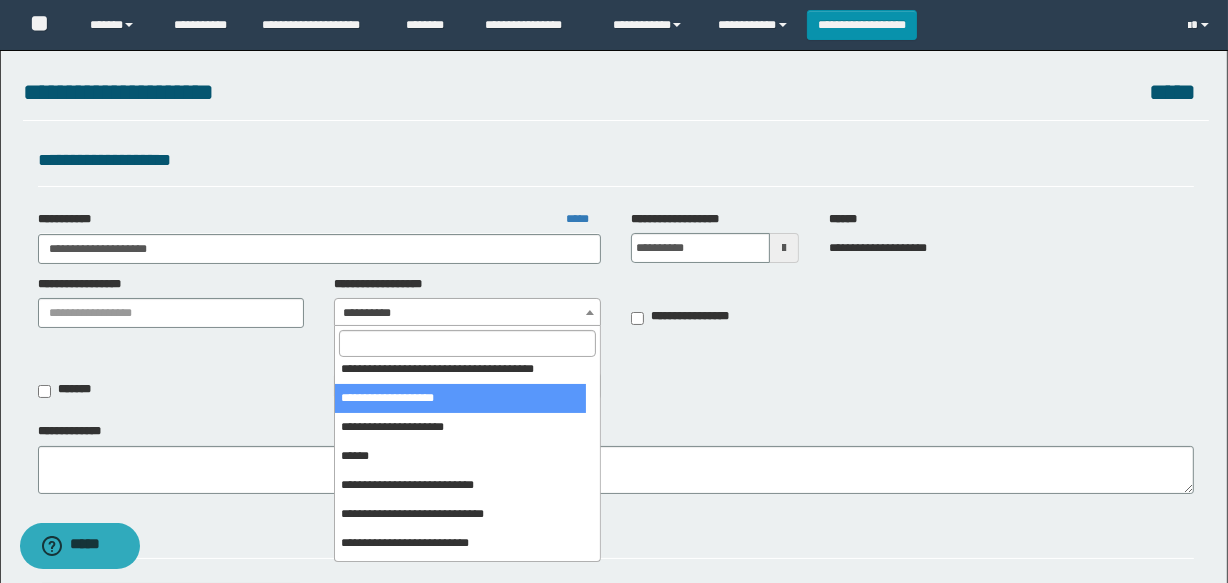 scroll, scrollTop: 90, scrollLeft: 0, axis: vertical 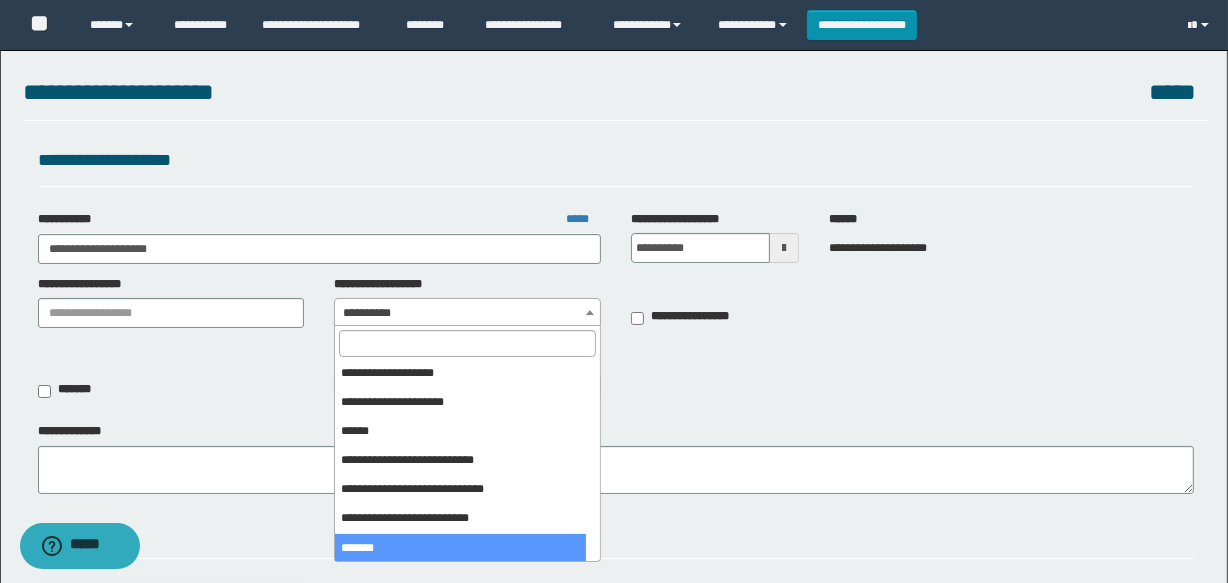 select on "***" 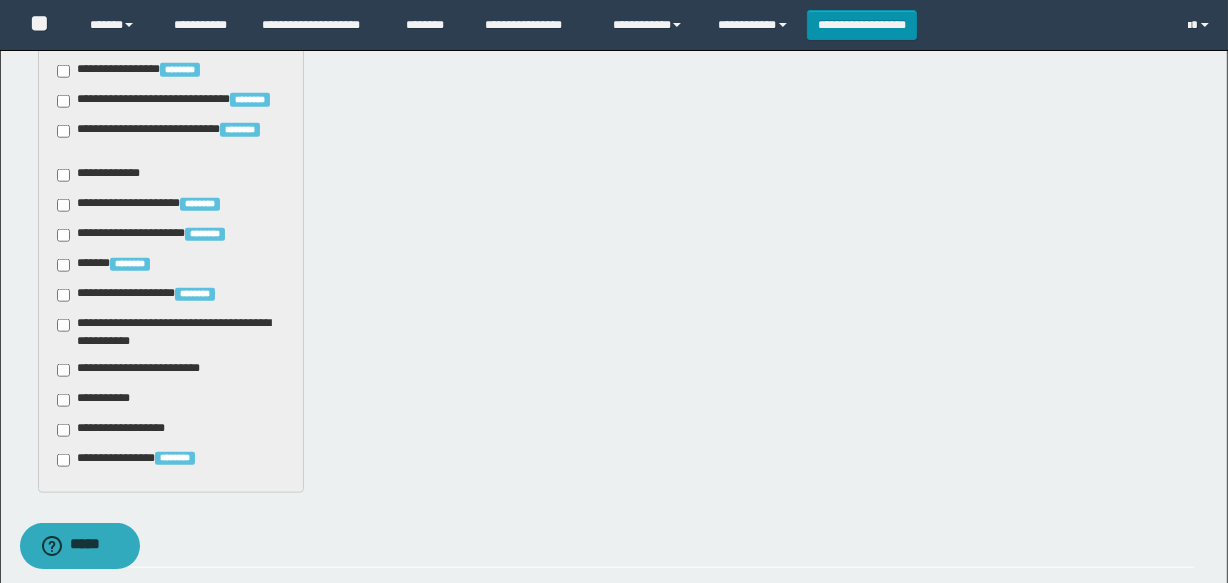 scroll, scrollTop: 2069, scrollLeft: 0, axis: vertical 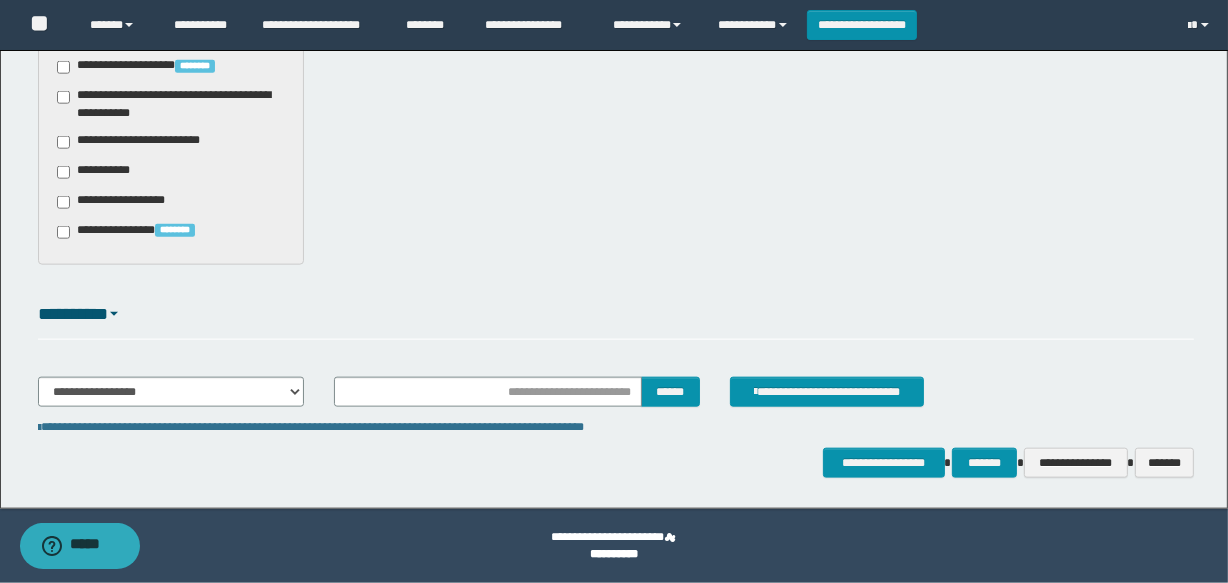 click on "**********" at bounding box center [143, 142] 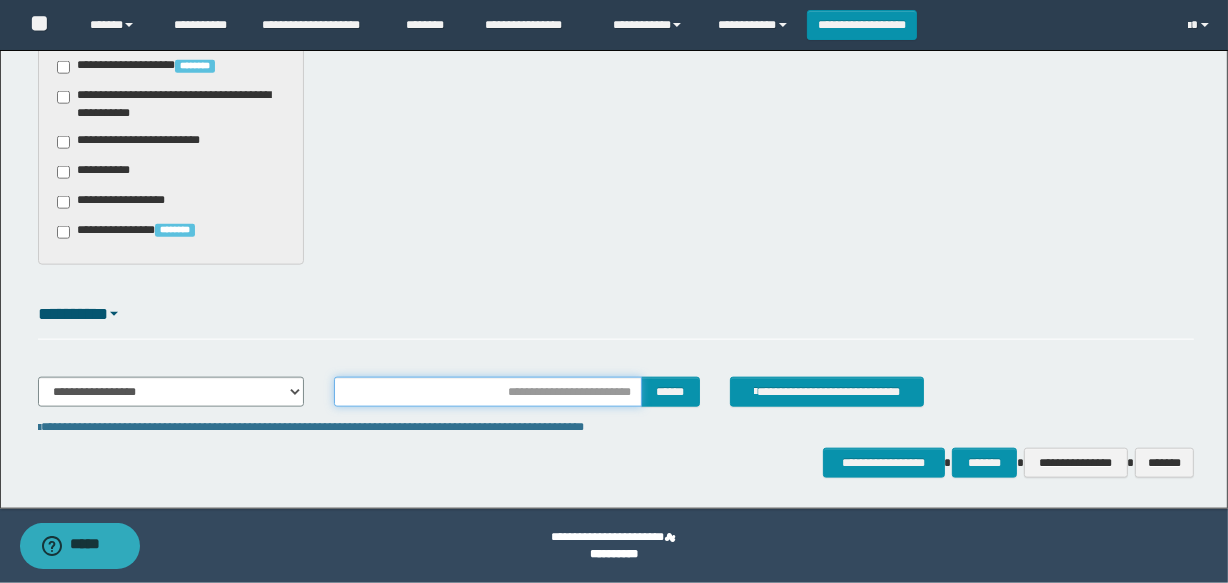 click at bounding box center [487, 392] 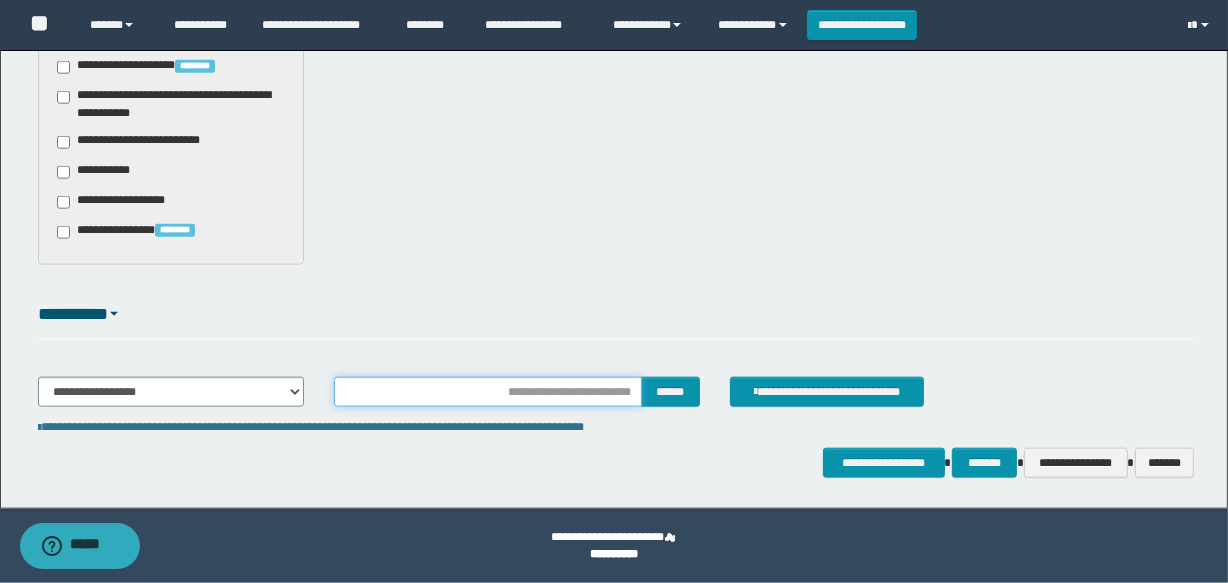 type on "********" 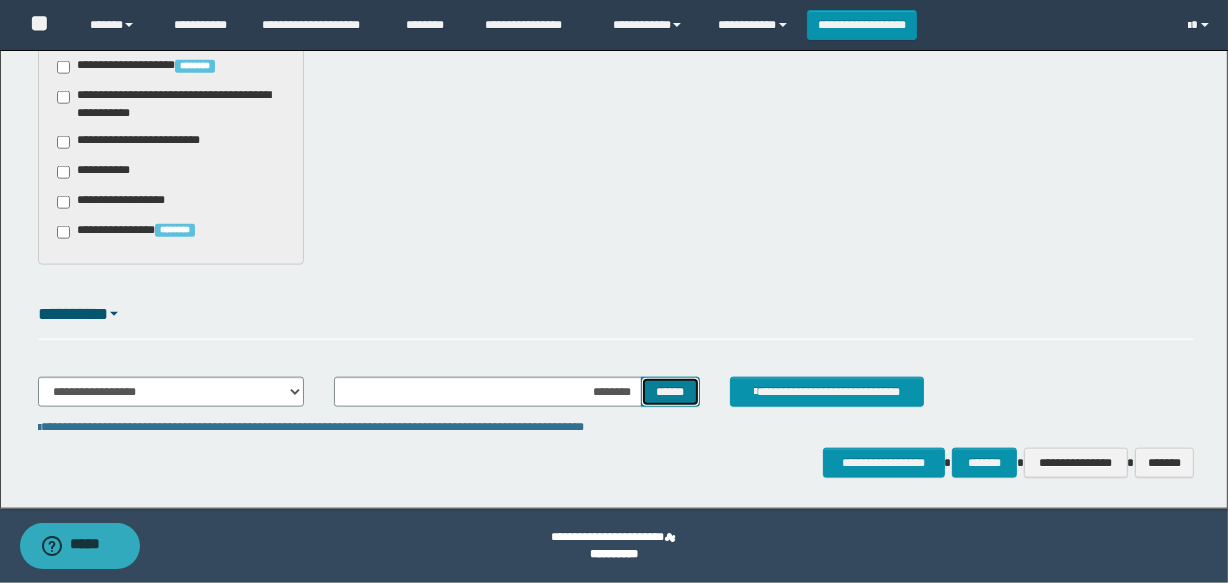 click on "******" at bounding box center (670, 392) 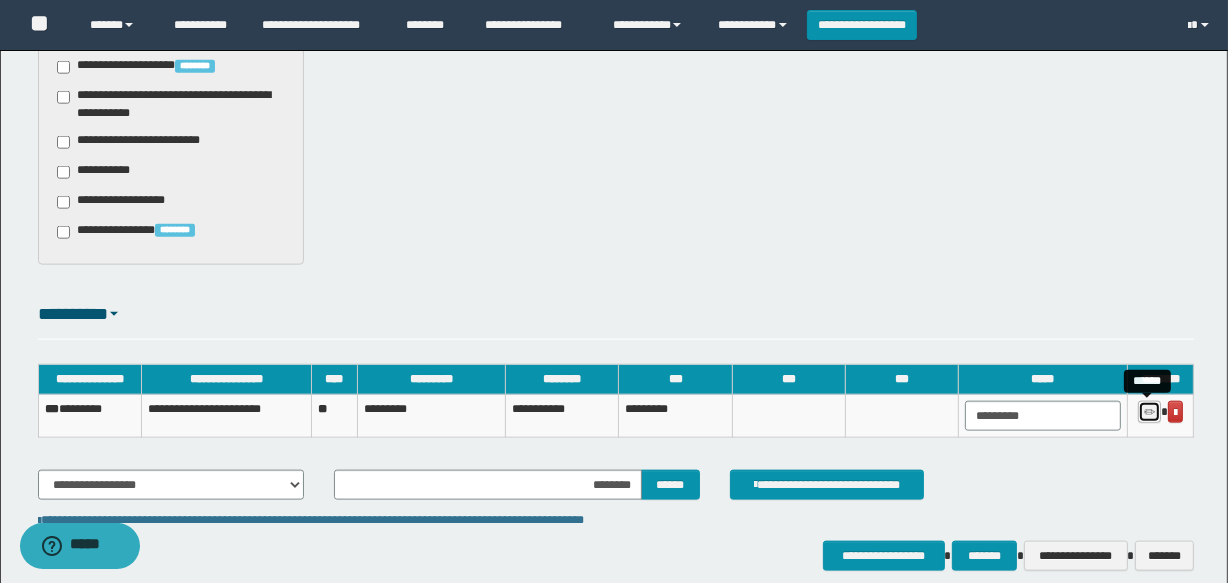 click at bounding box center (1149, 413) 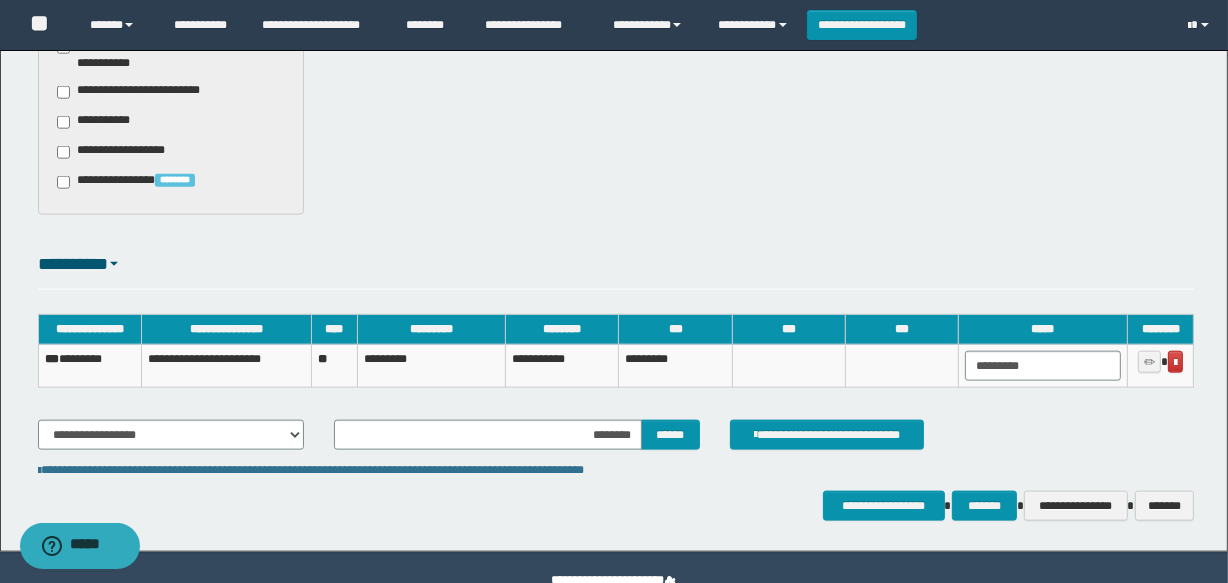 scroll, scrollTop: 2162, scrollLeft: 0, axis: vertical 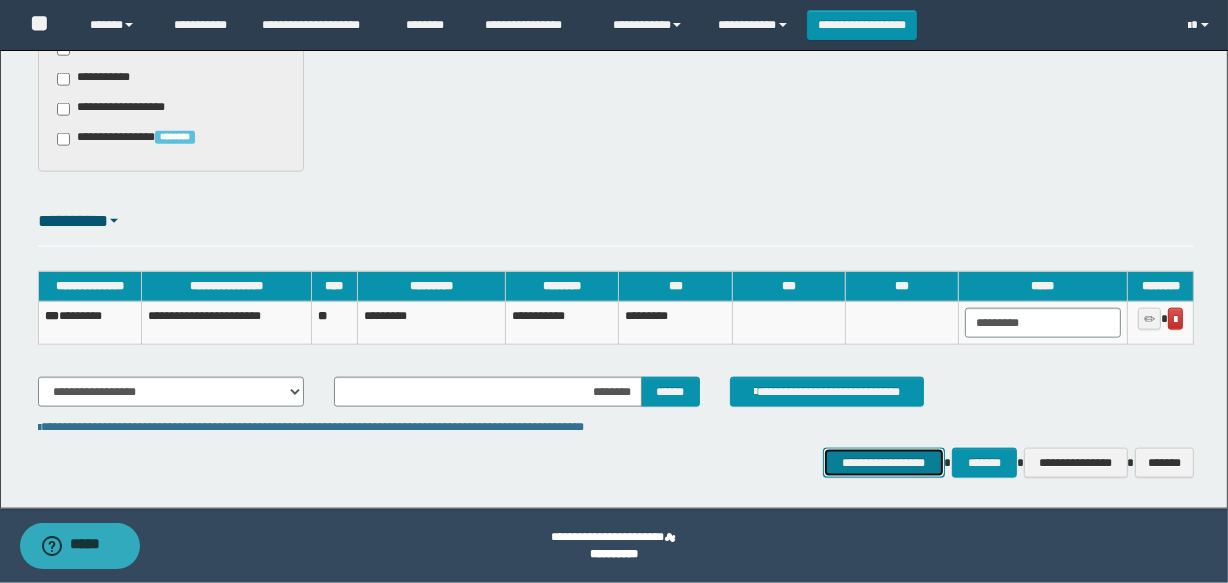 click on "**********" at bounding box center (884, 463) 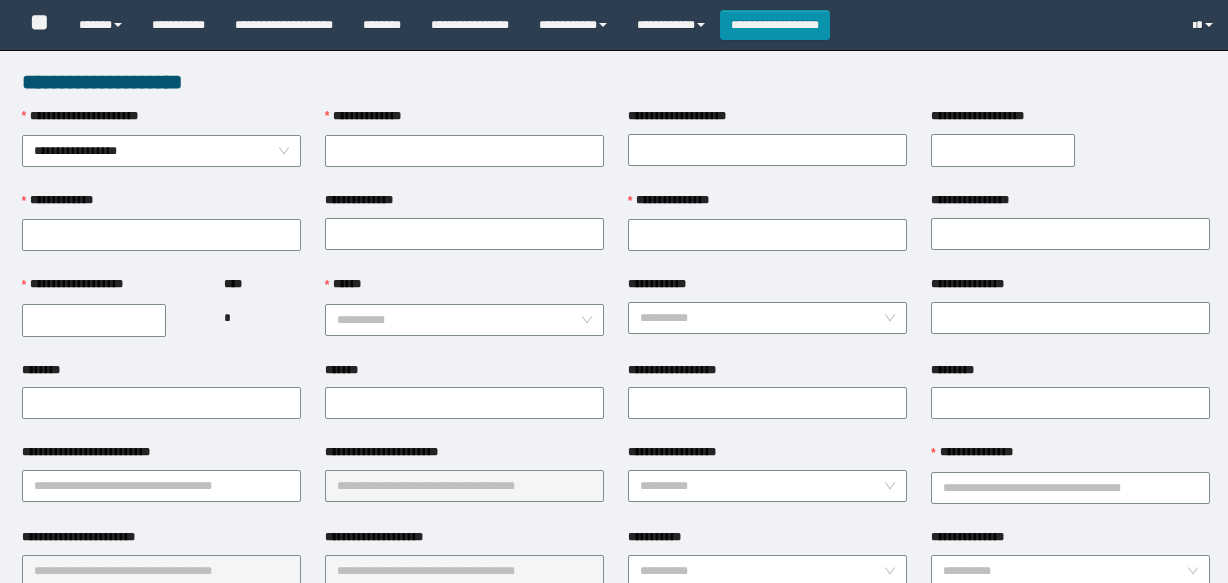 scroll, scrollTop: 0, scrollLeft: 0, axis: both 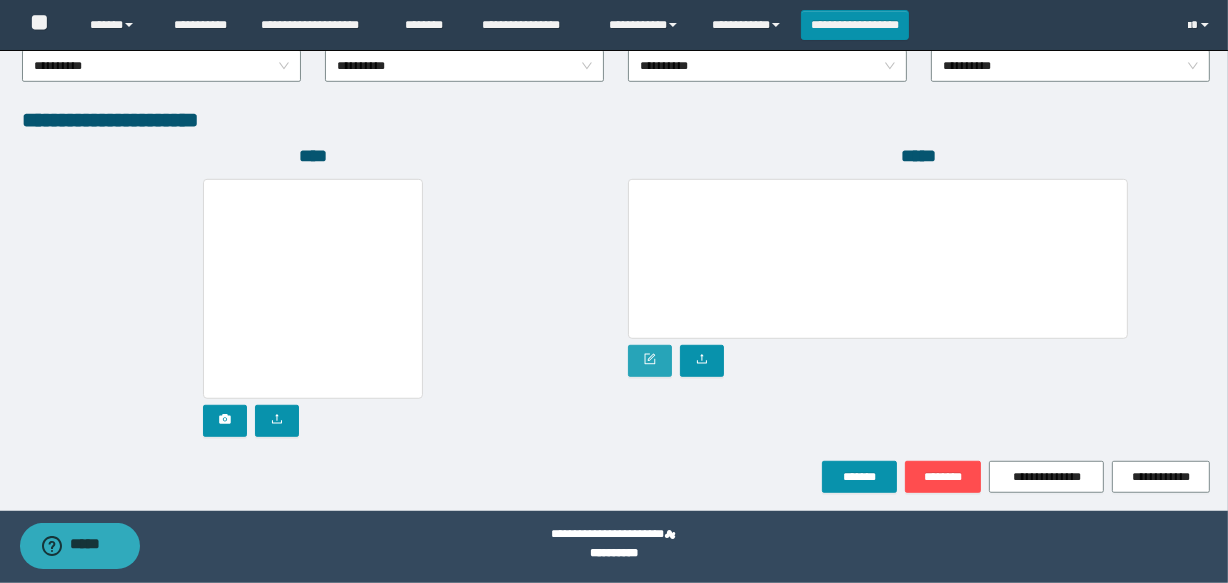 click at bounding box center (650, 361) 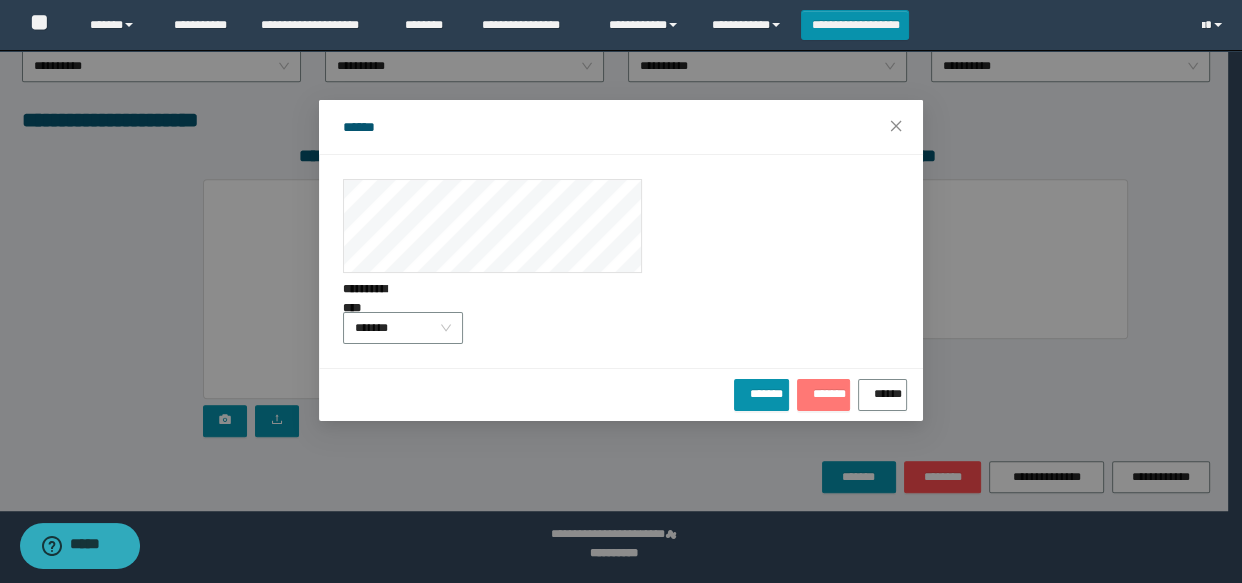 click on "*******" at bounding box center [823, 390] 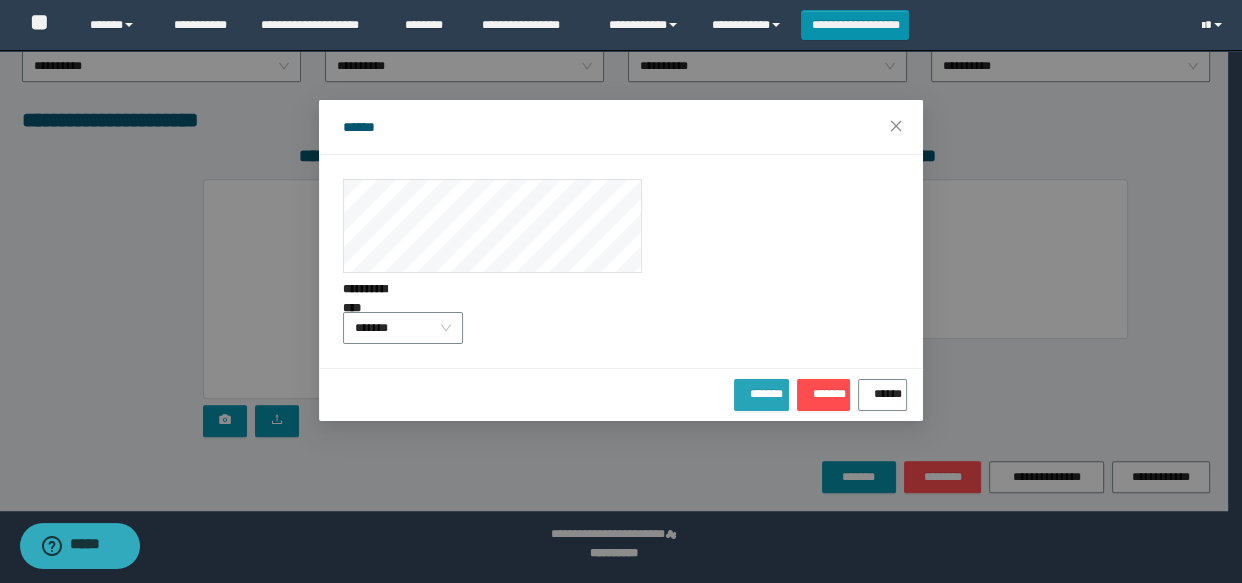 click on "*******" at bounding box center (761, 390) 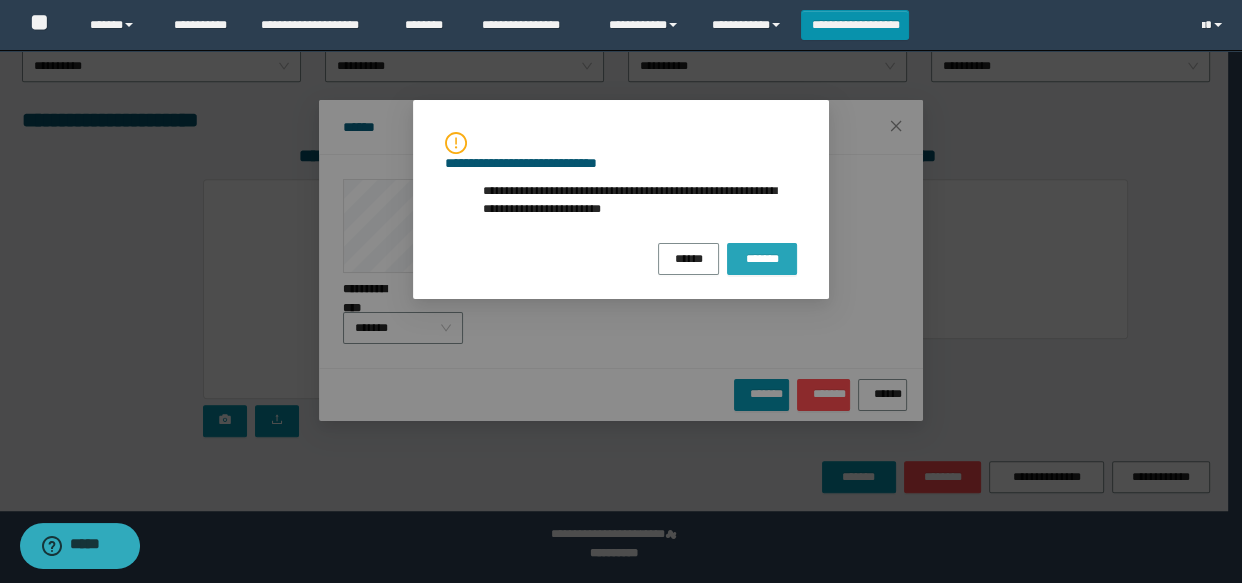 click on "*******" at bounding box center (762, 258) 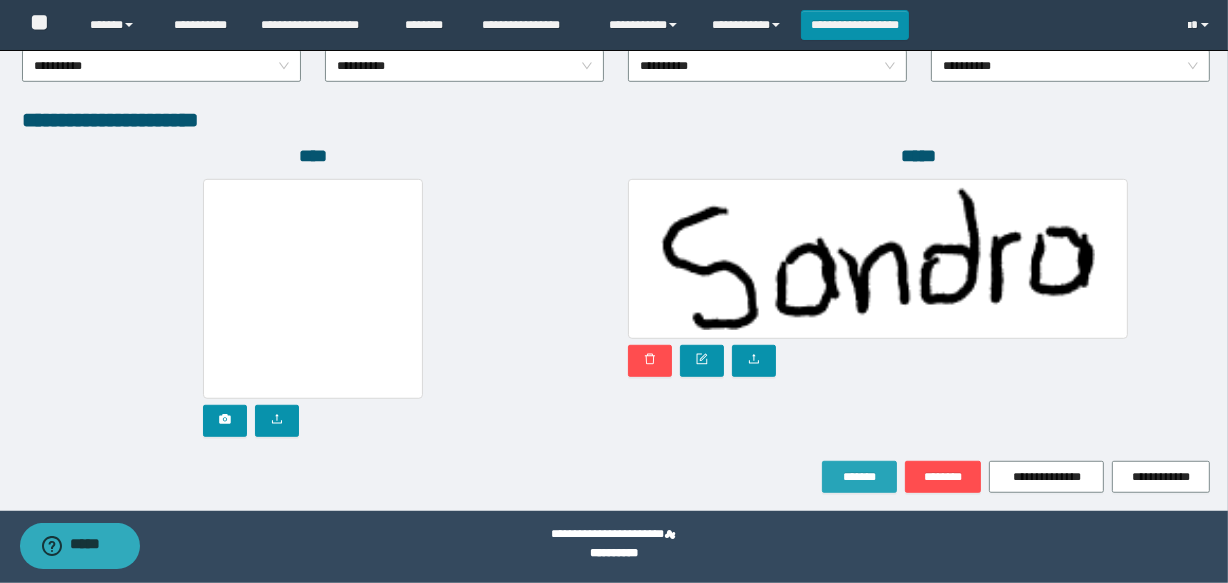 click on "*******" at bounding box center [859, 477] 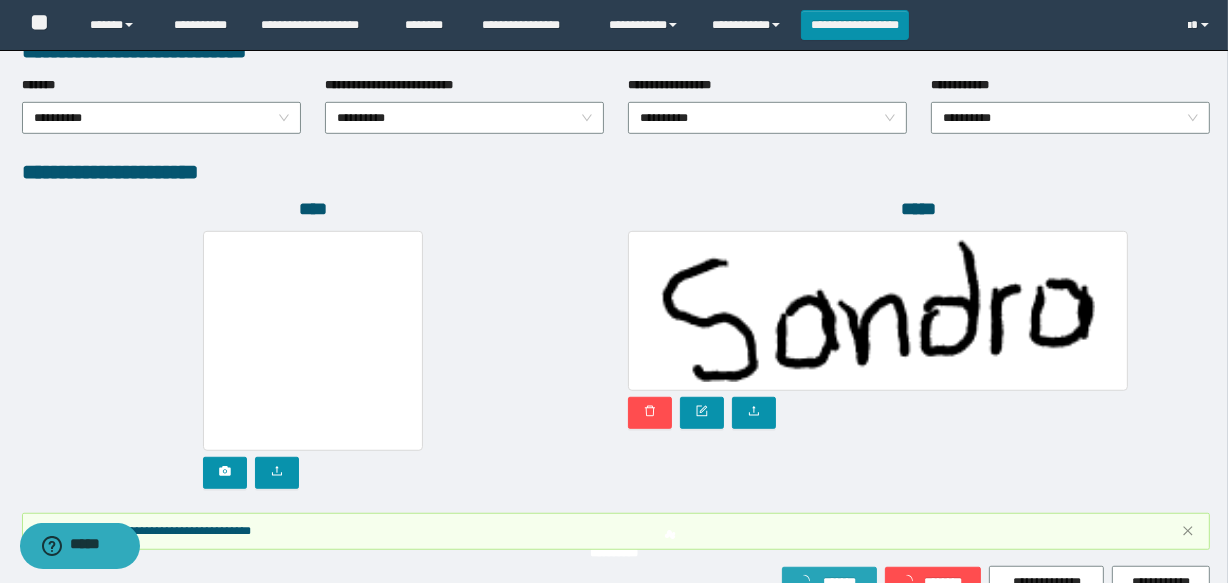 scroll, scrollTop: 1171, scrollLeft: 0, axis: vertical 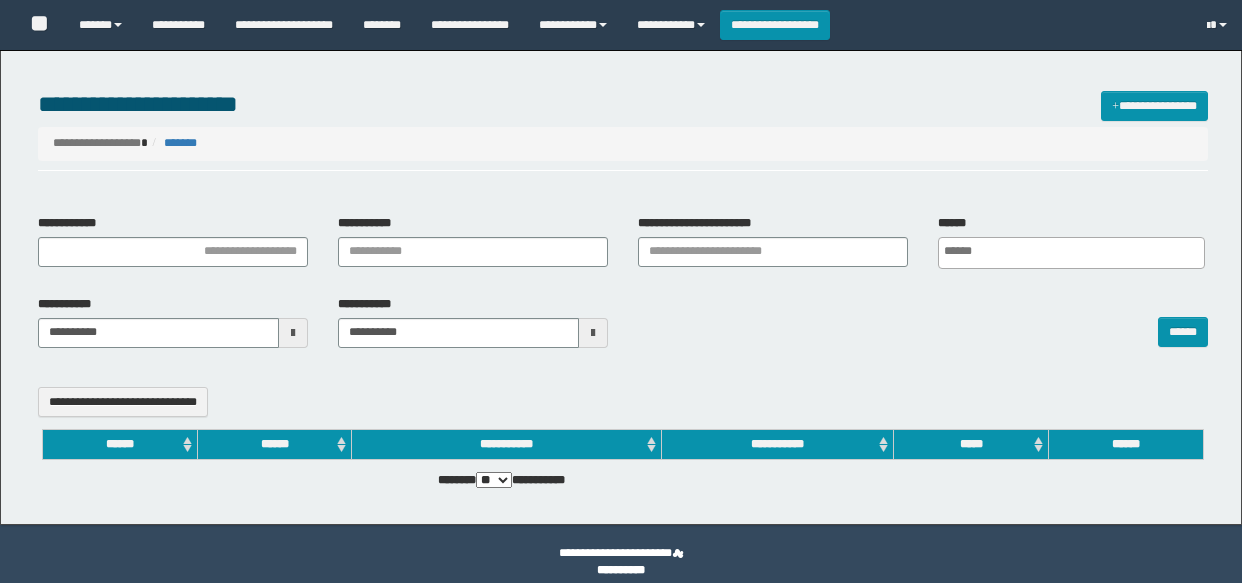 select 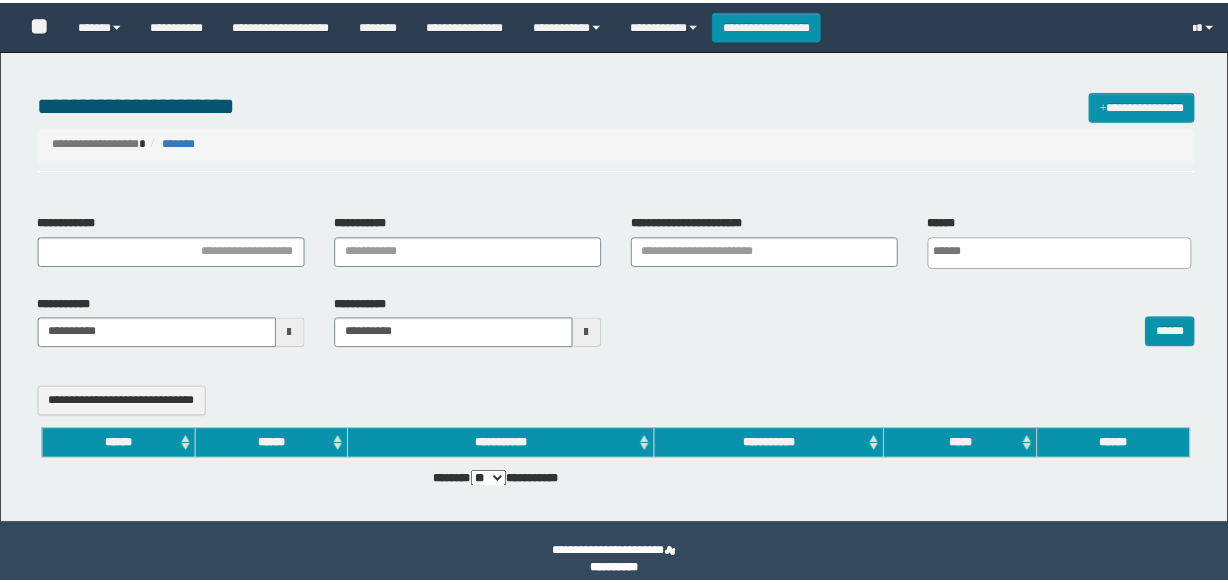 scroll, scrollTop: 0, scrollLeft: 0, axis: both 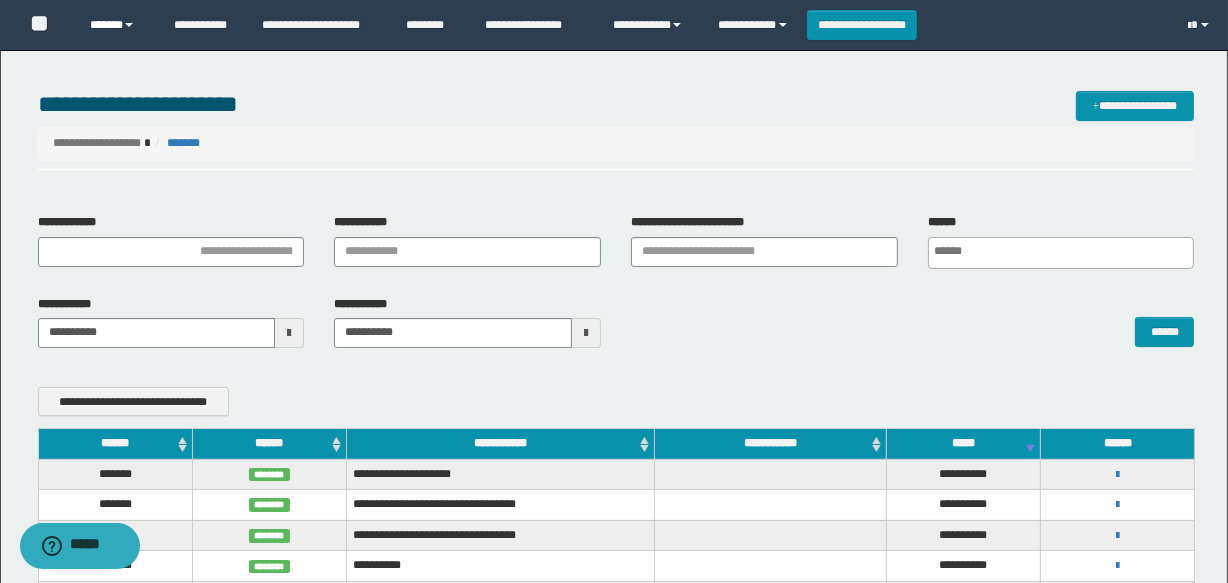 click on "******" at bounding box center [117, 25] 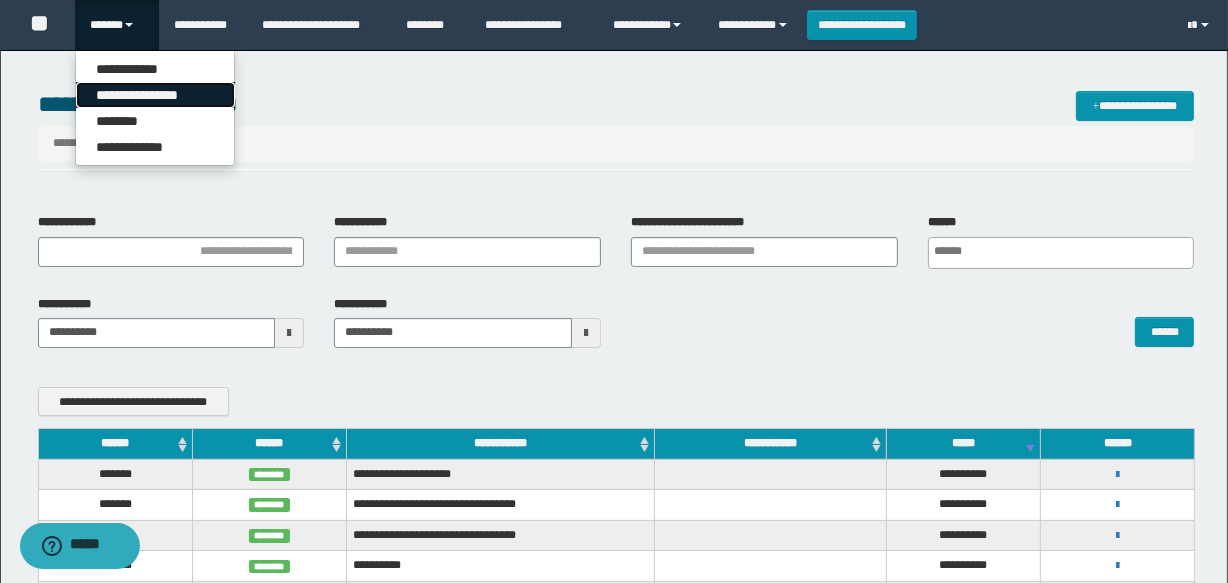 click on "**********" at bounding box center [155, 95] 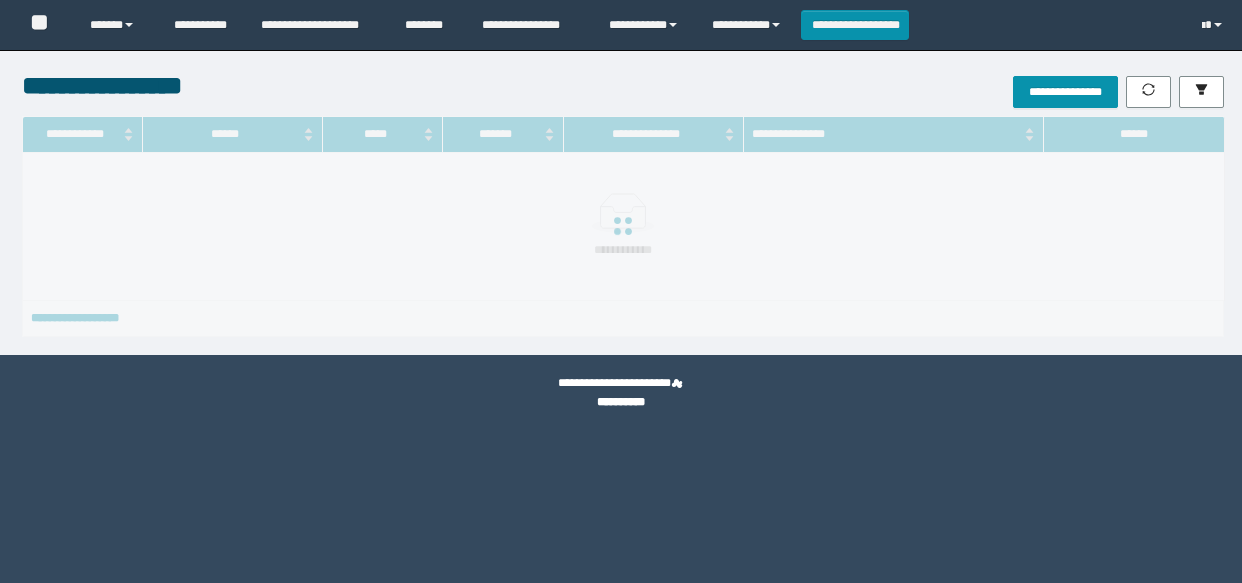 scroll, scrollTop: 0, scrollLeft: 0, axis: both 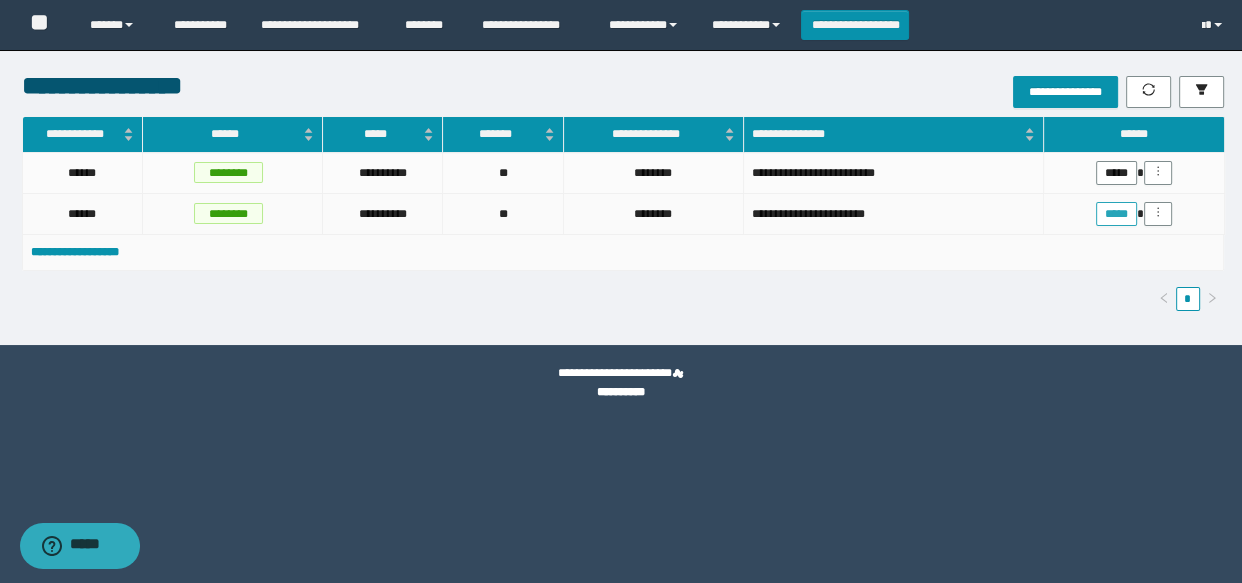 click on "*****" at bounding box center (1116, 214) 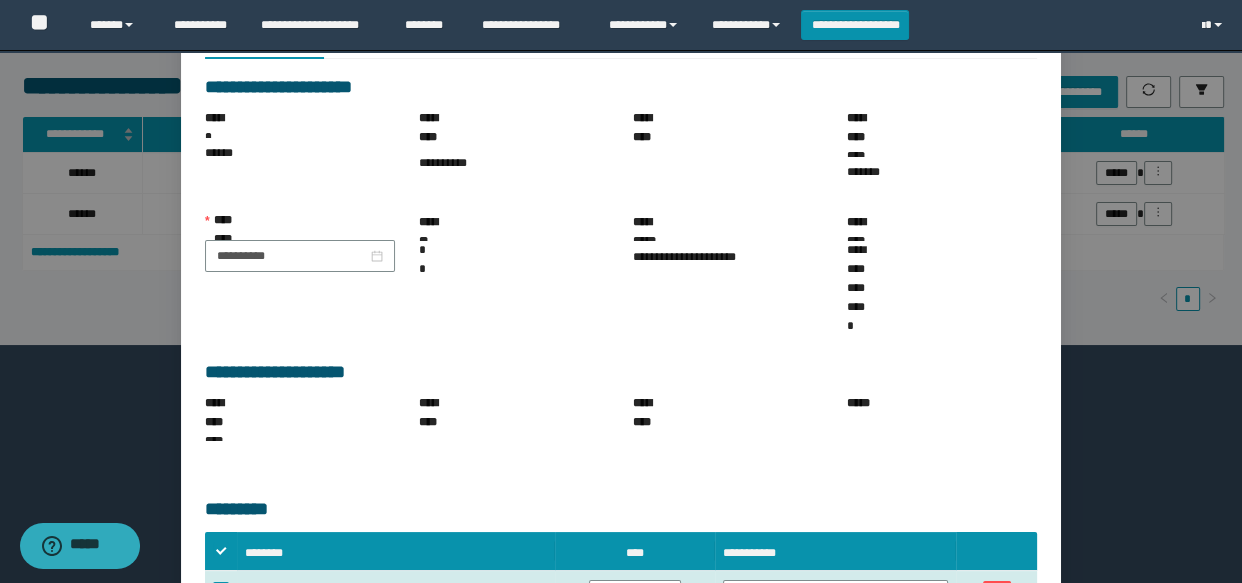 scroll, scrollTop: 272, scrollLeft: 0, axis: vertical 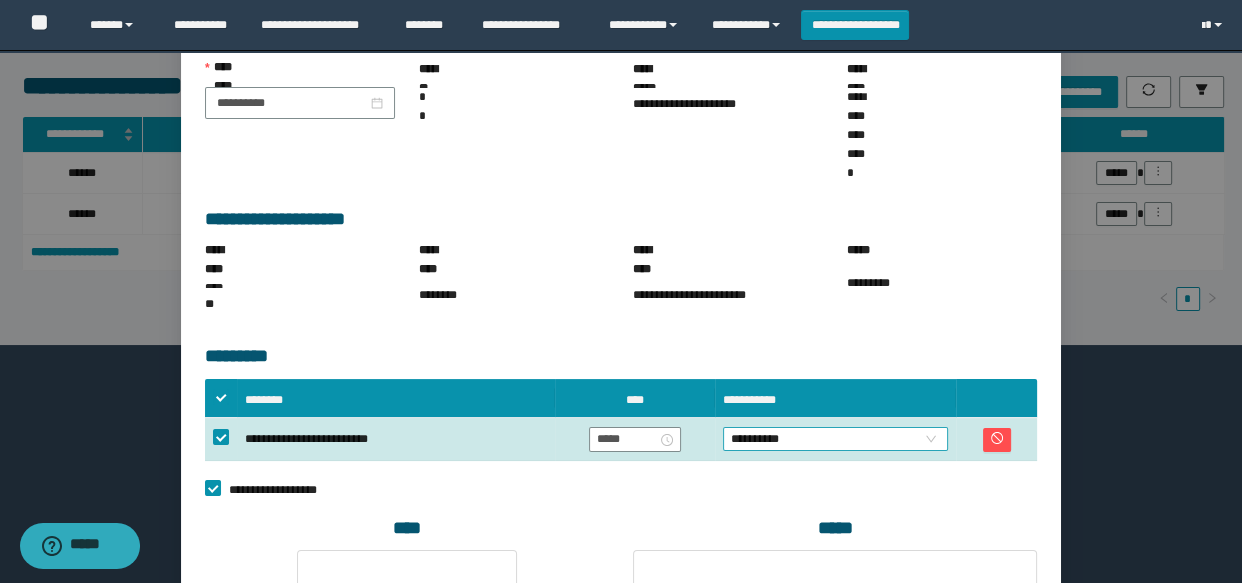 click on "**********" at bounding box center (836, 439) 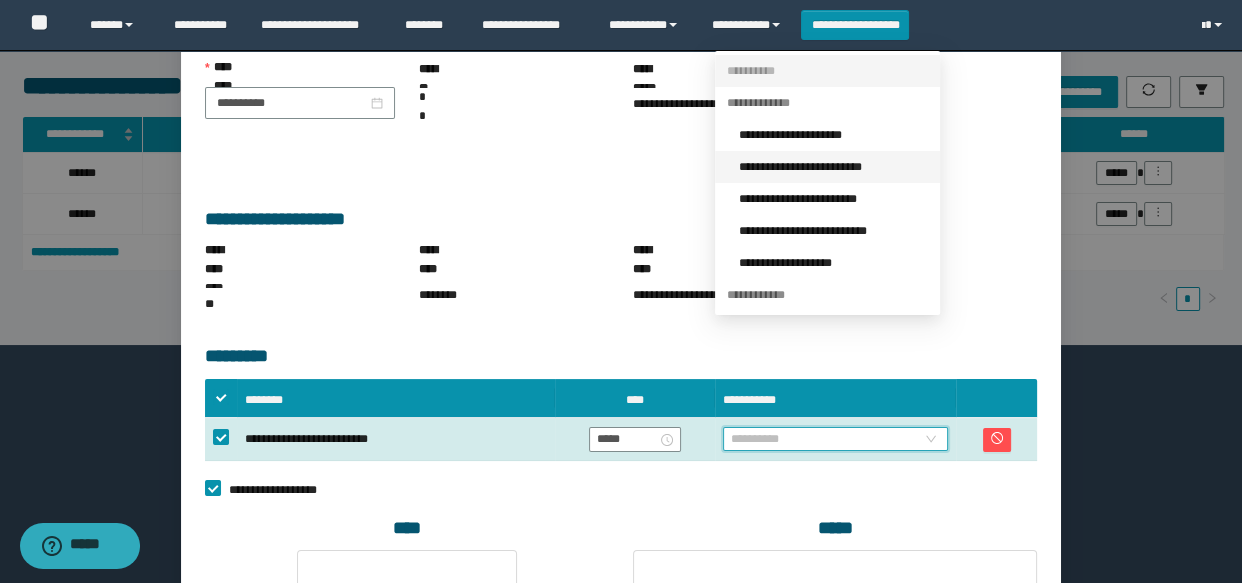 click on "**********" at bounding box center [833, 167] 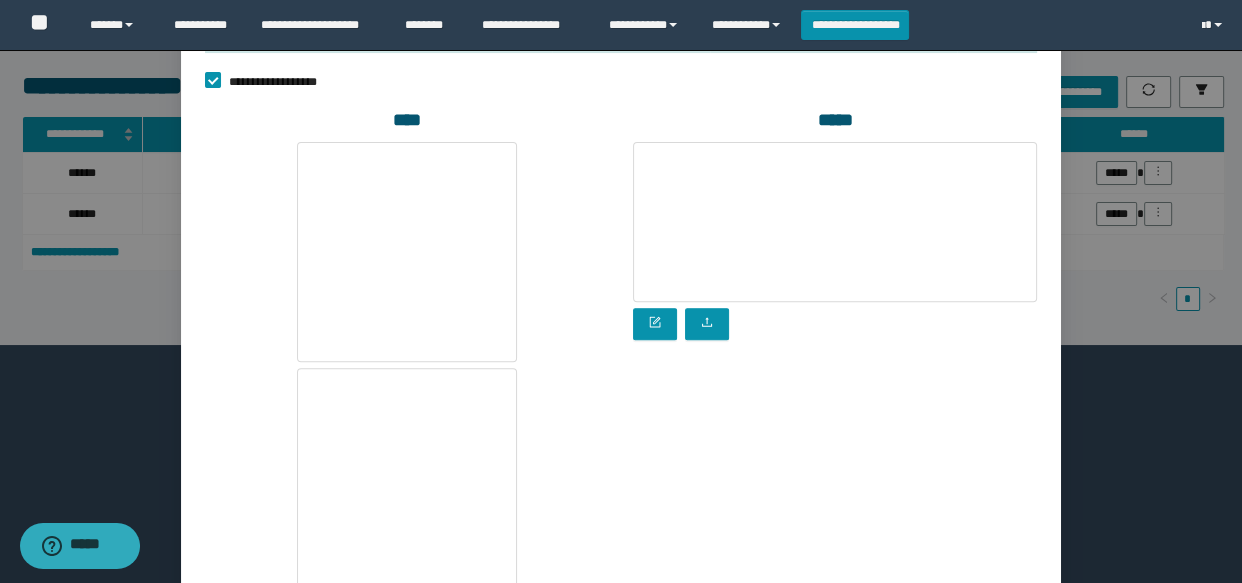 scroll, scrollTop: 737, scrollLeft: 0, axis: vertical 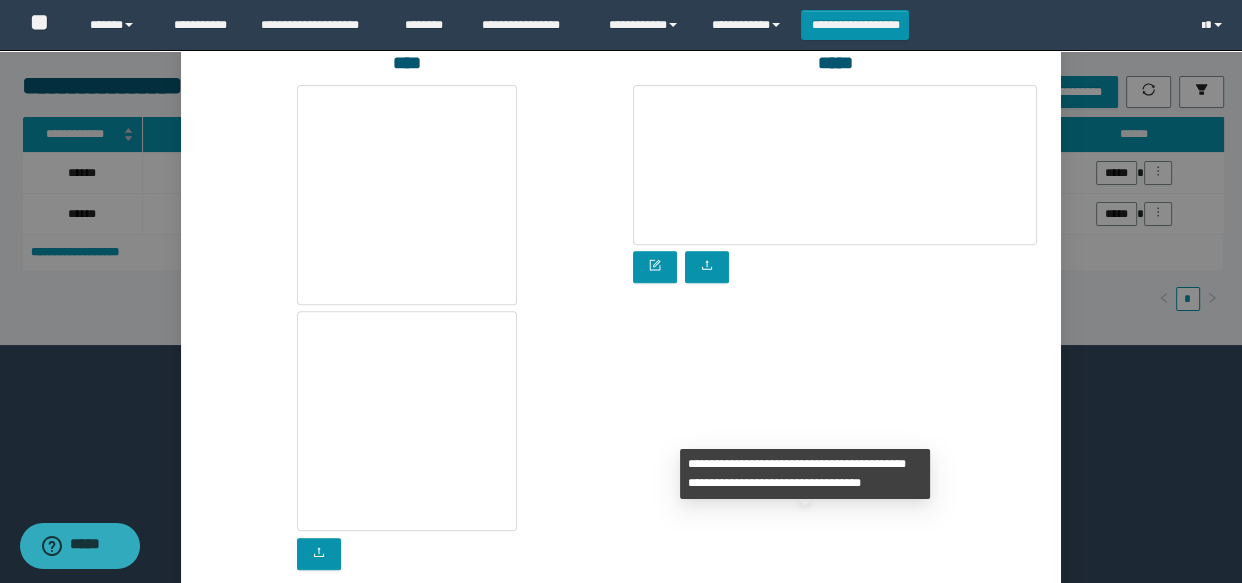 click on "**********" at bounding box center [915, 638] 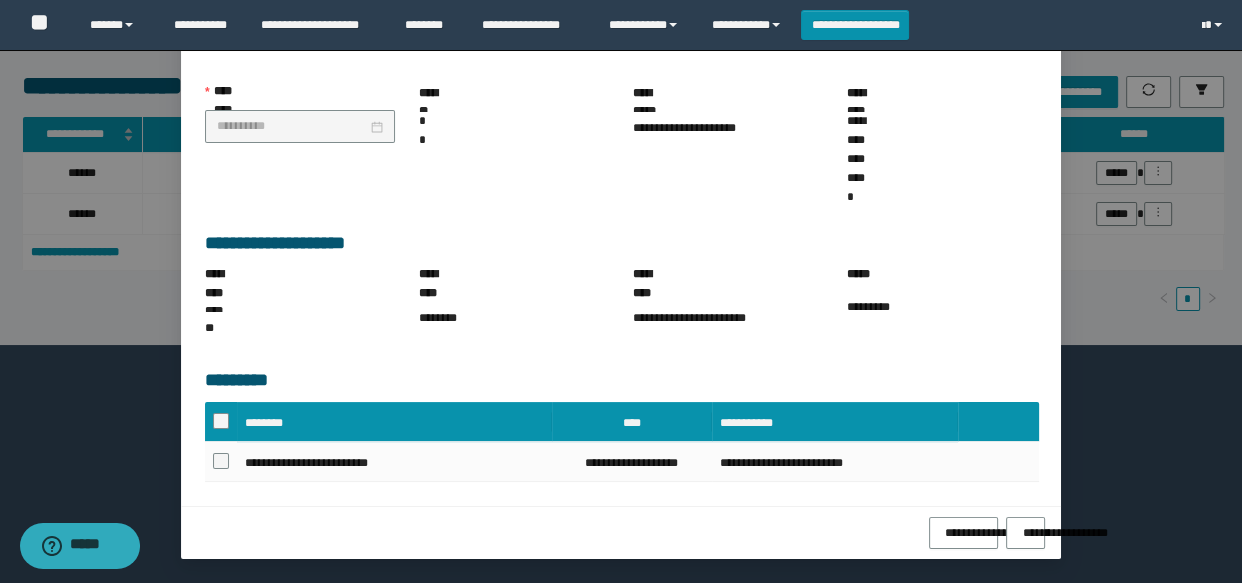 scroll, scrollTop: 191, scrollLeft: 0, axis: vertical 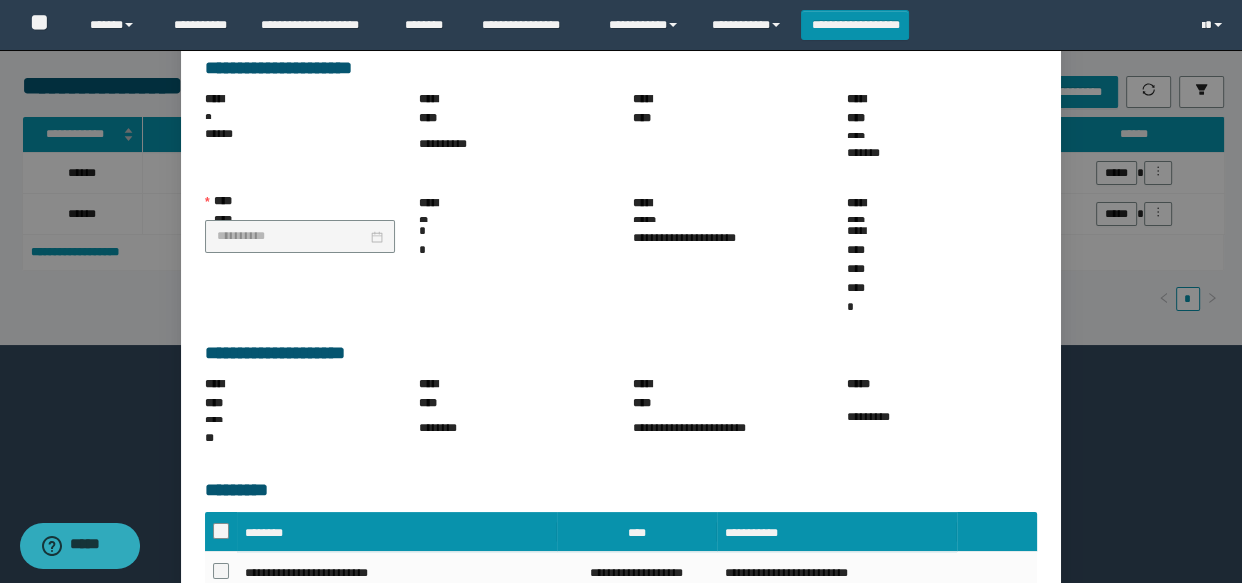 click on "******" at bounding box center (1025, 636) 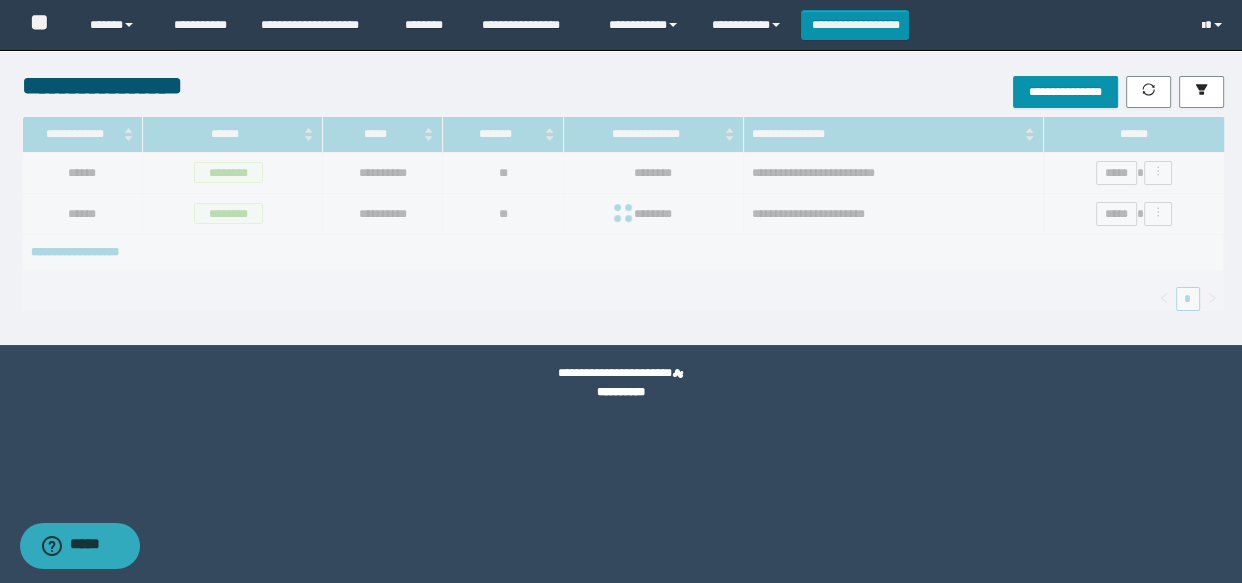scroll, scrollTop: 91, scrollLeft: 0, axis: vertical 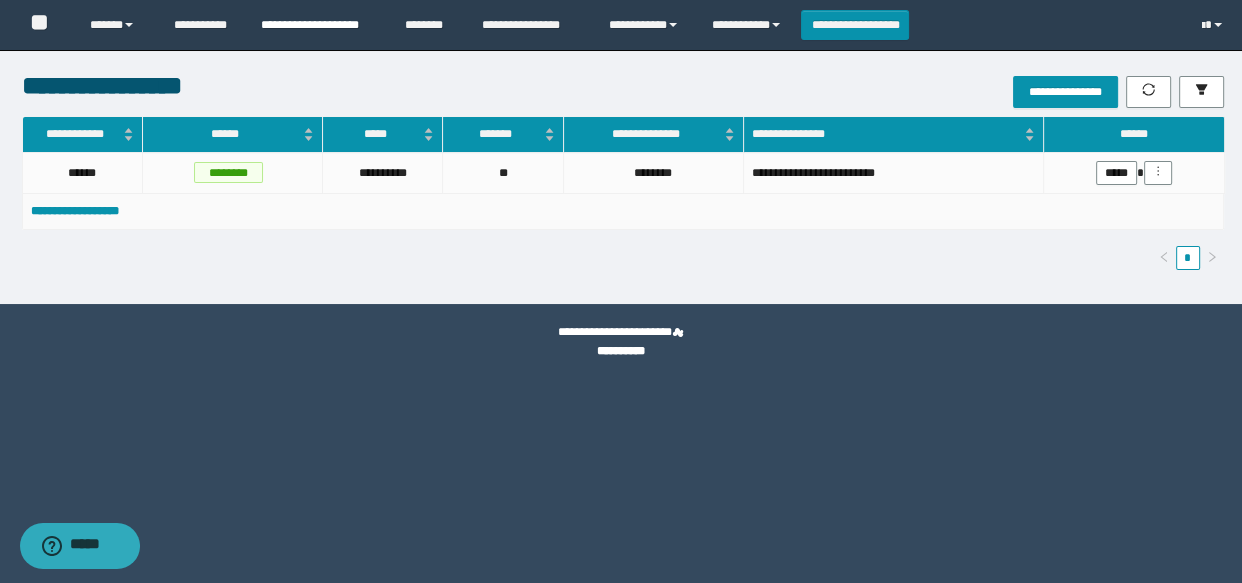 click on "**********" at bounding box center [318, 25] 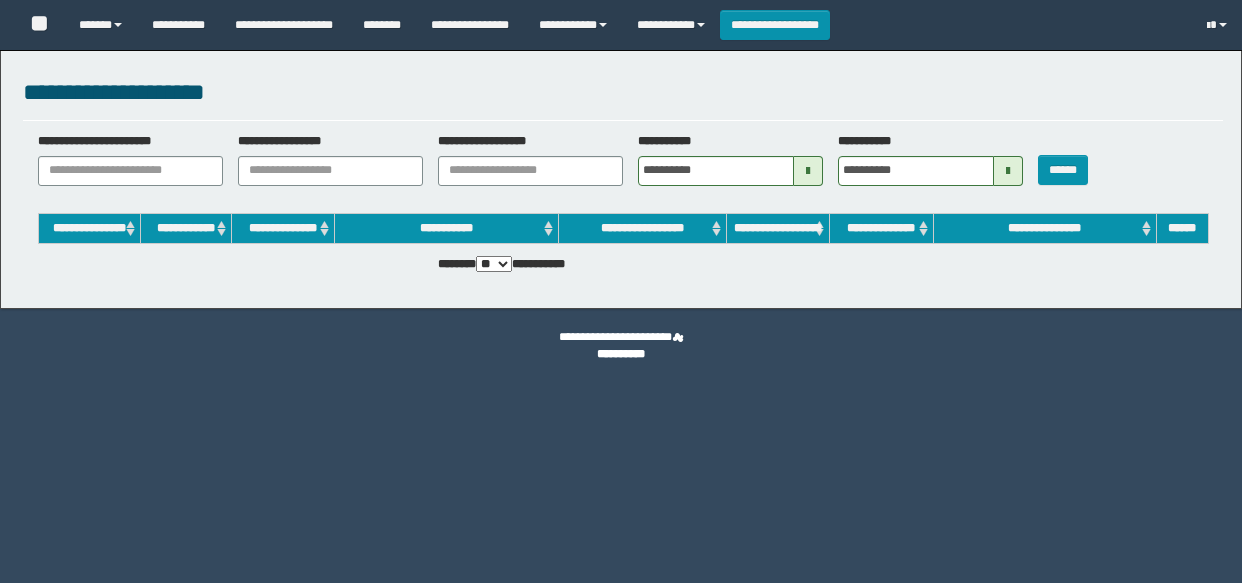 scroll, scrollTop: 0, scrollLeft: 0, axis: both 